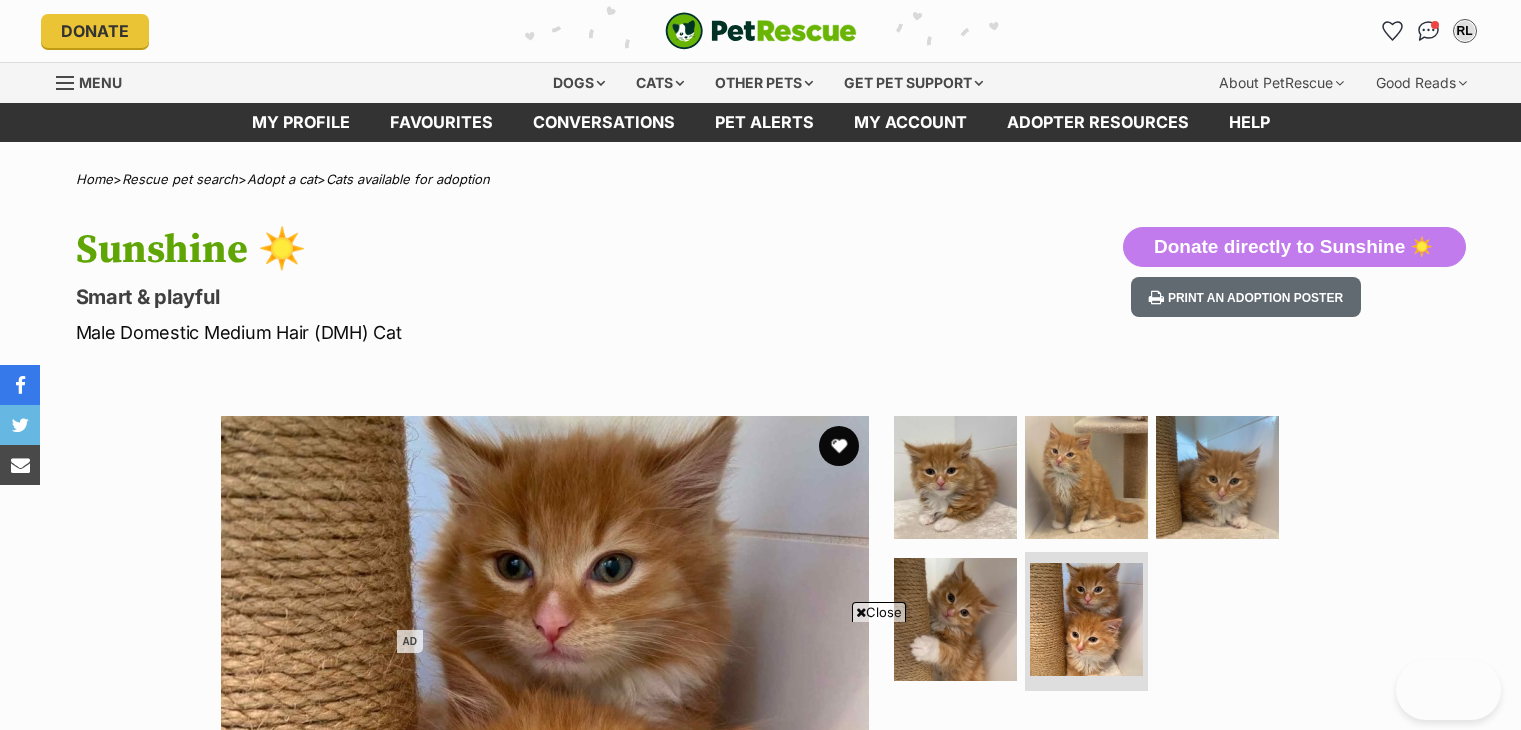 scroll, scrollTop: 465, scrollLeft: 0, axis: vertical 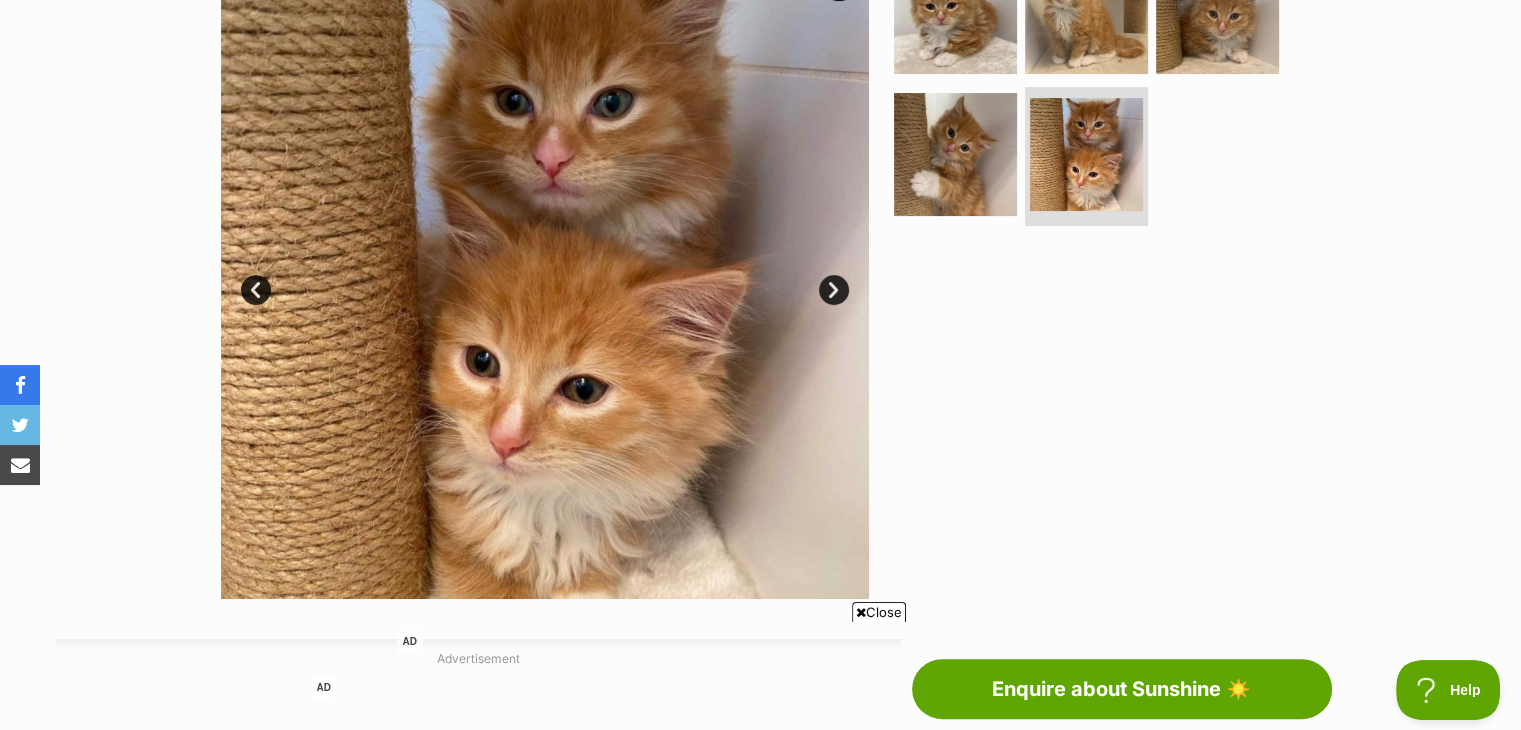 click on "Next" at bounding box center (834, 290) 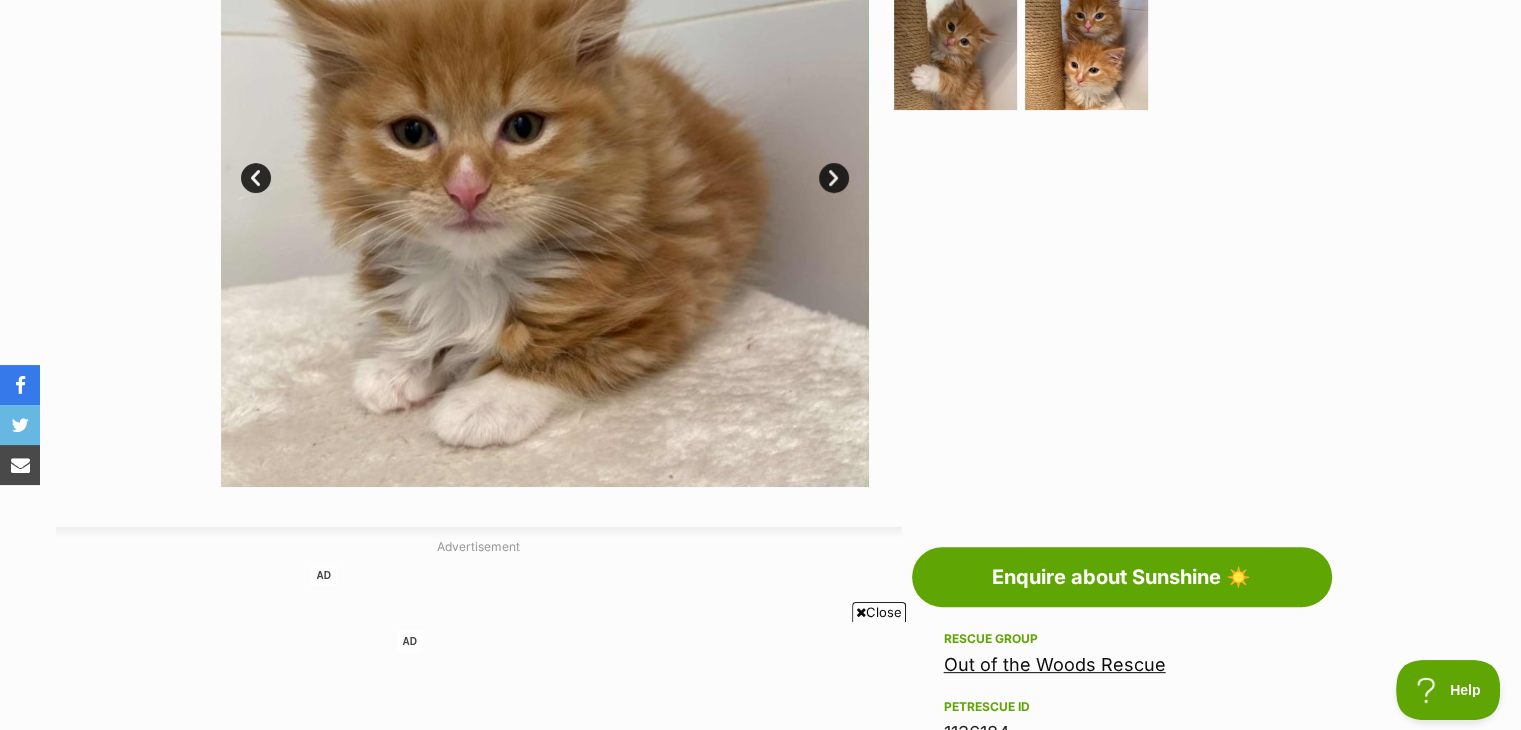 scroll, scrollTop: 333, scrollLeft: 0, axis: vertical 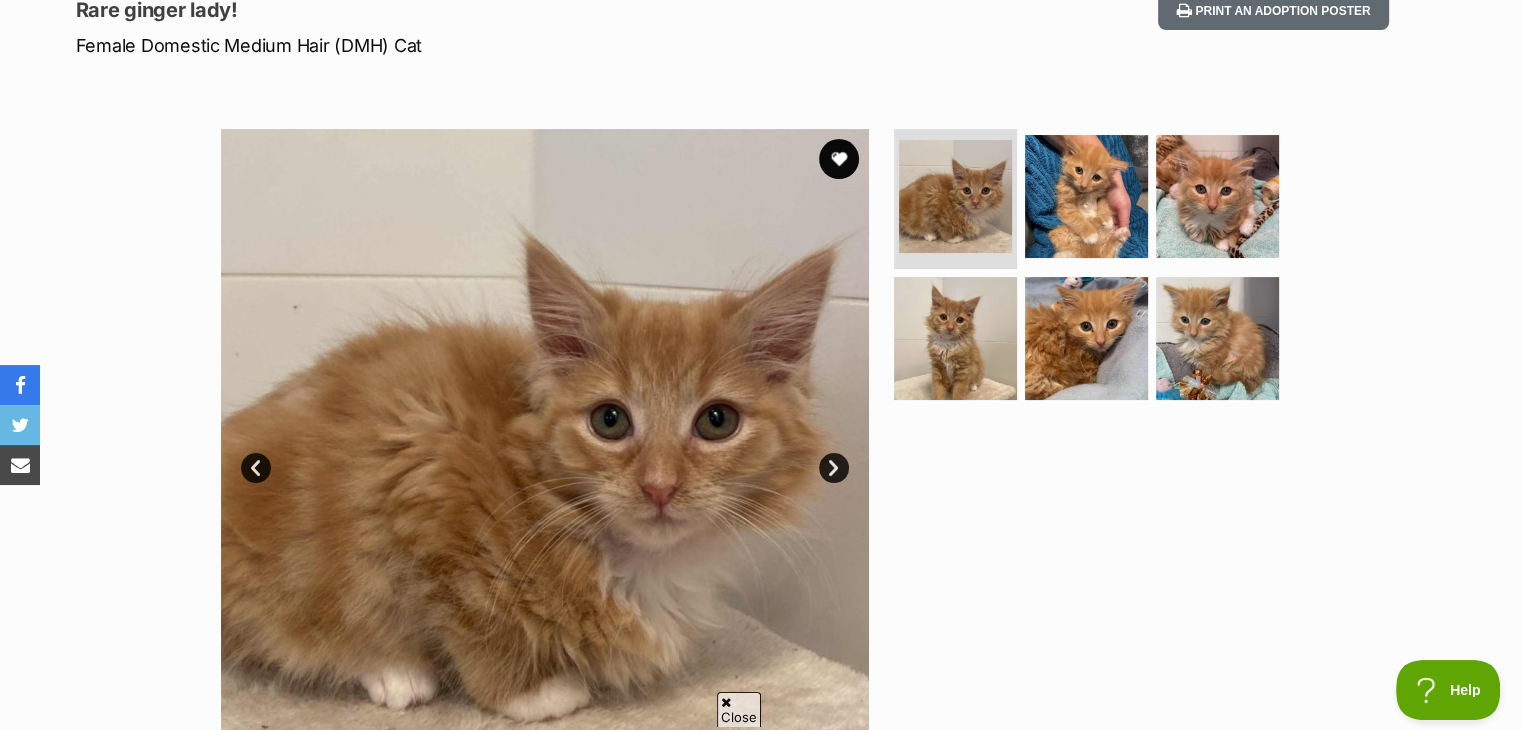 click on "Next" at bounding box center [834, 468] 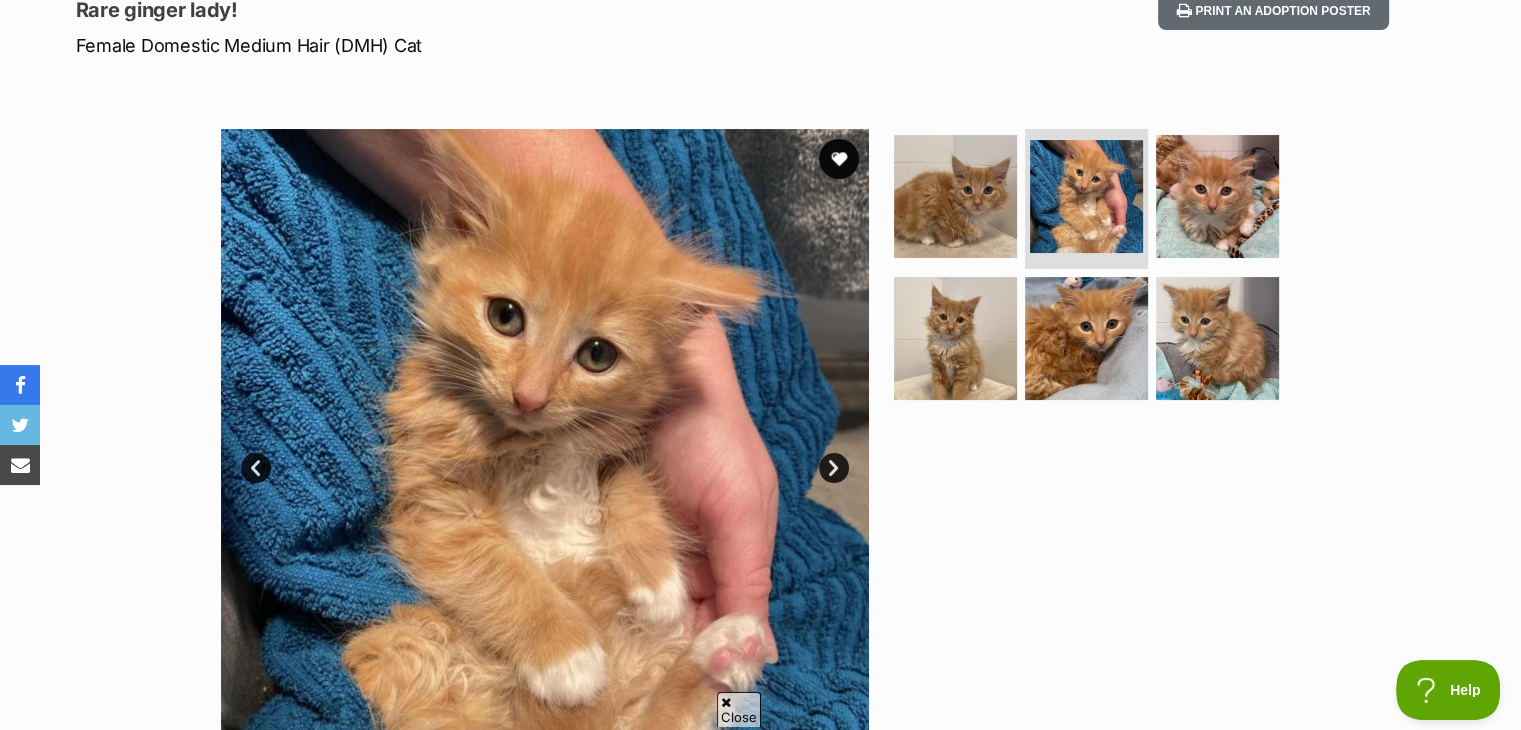 click on "Next" at bounding box center (834, 468) 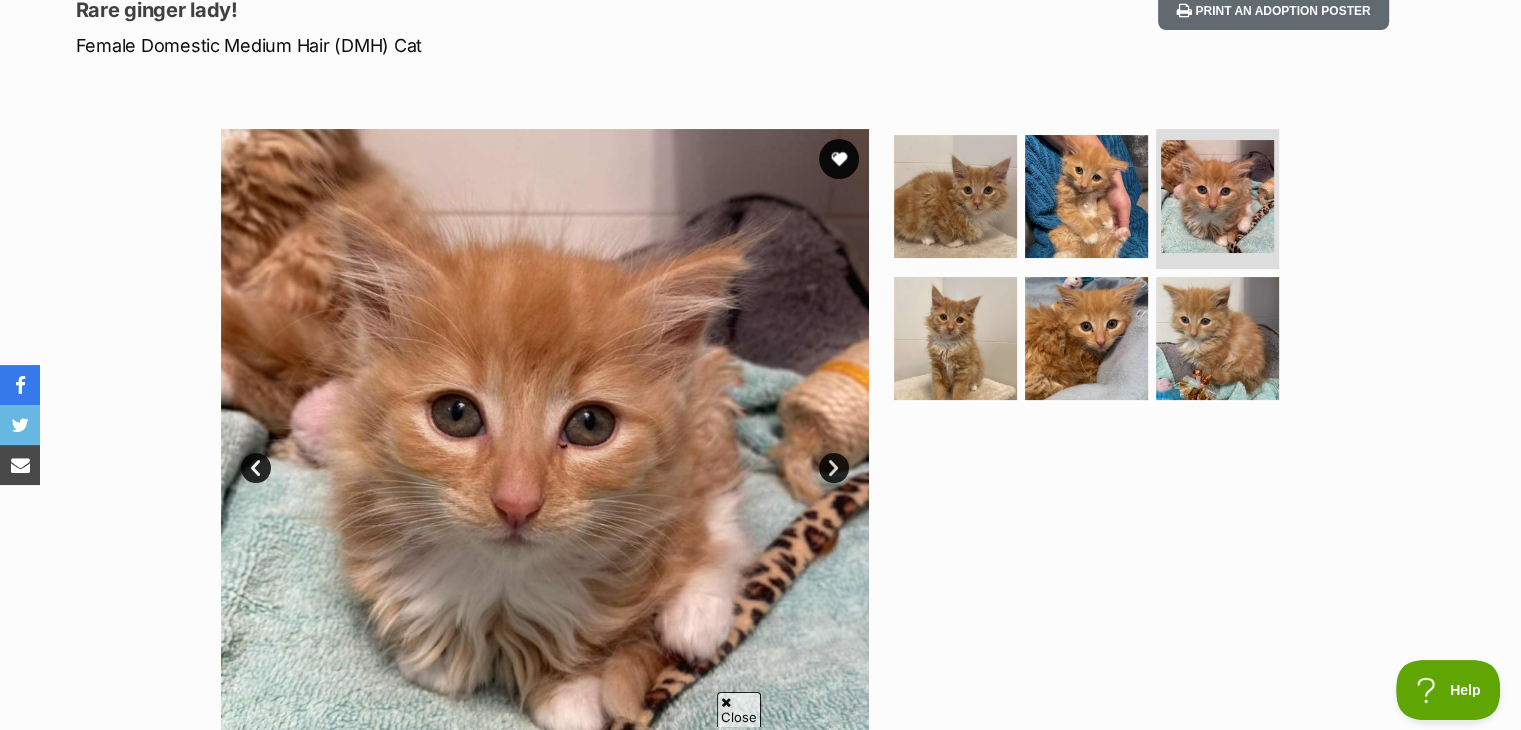 click on "Next" at bounding box center (834, 468) 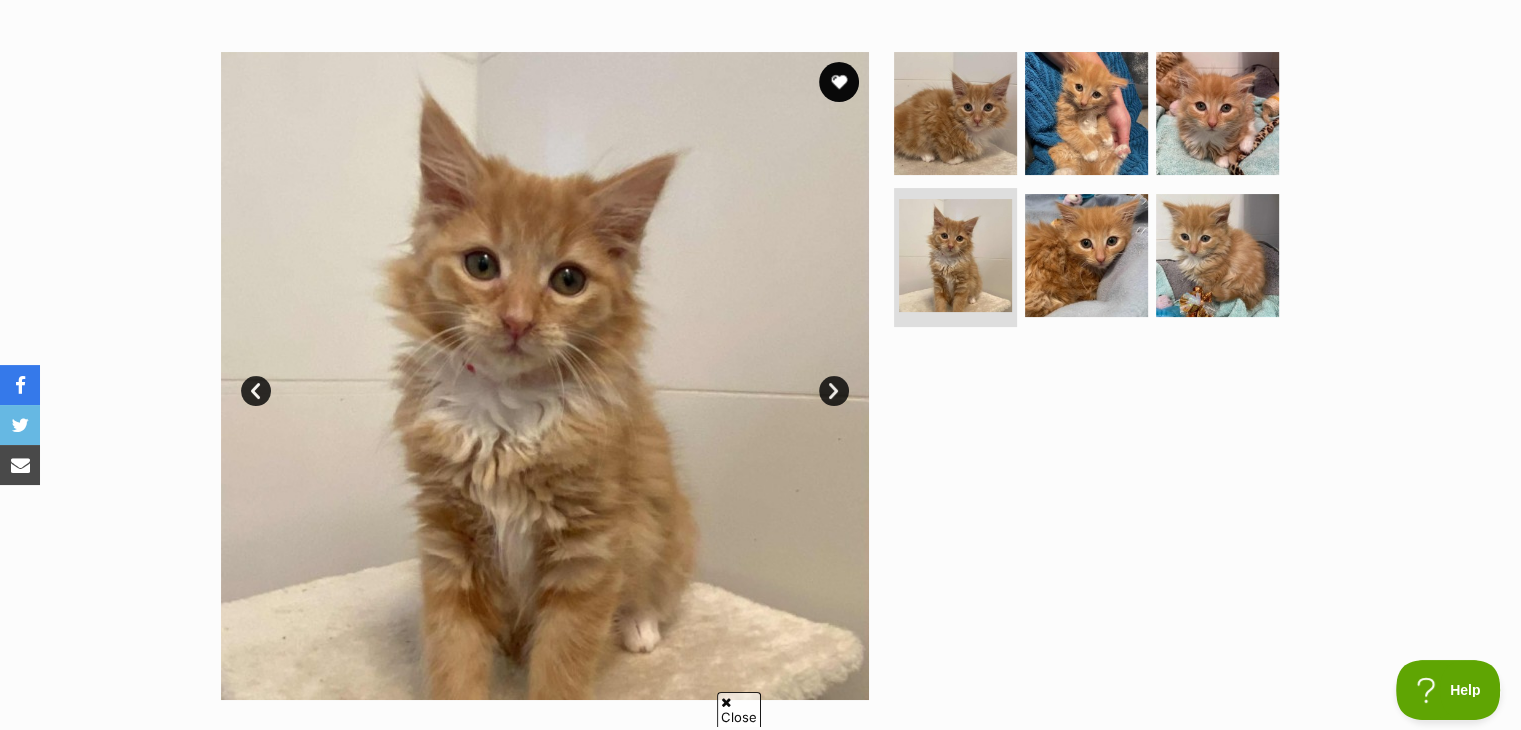 scroll, scrollTop: 364, scrollLeft: 0, axis: vertical 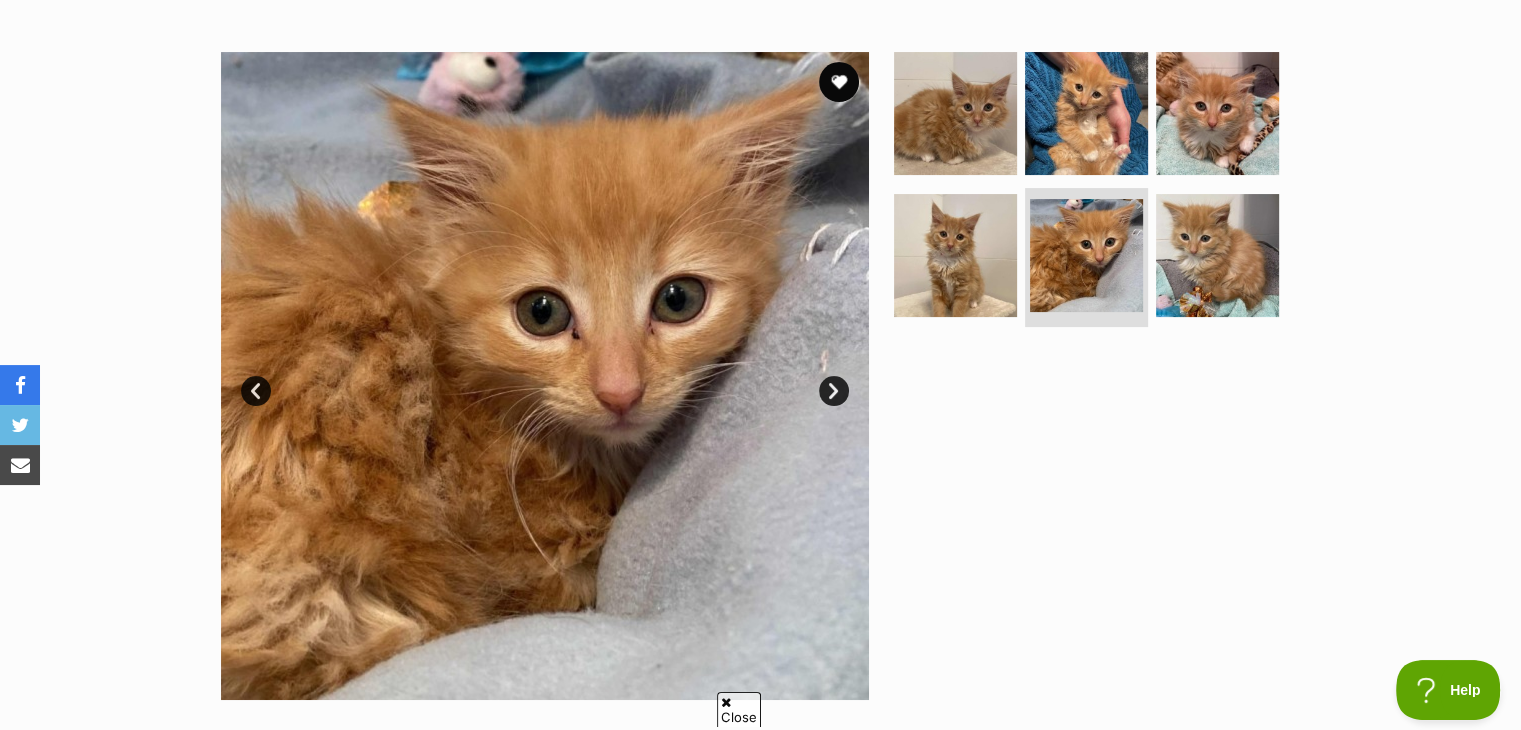 click on "Next" at bounding box center (834, 391) 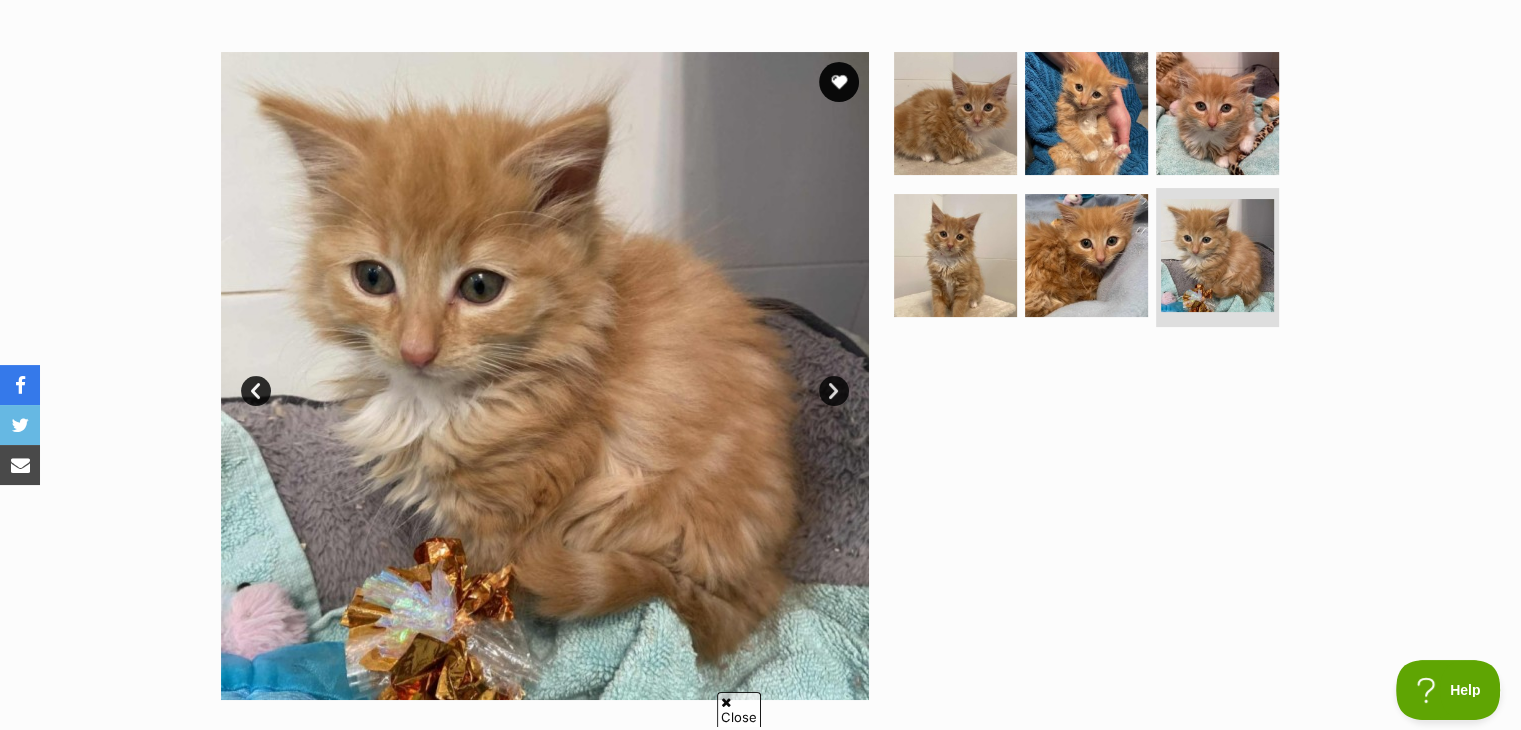 click on "Next" at bounding box center [834, 391] 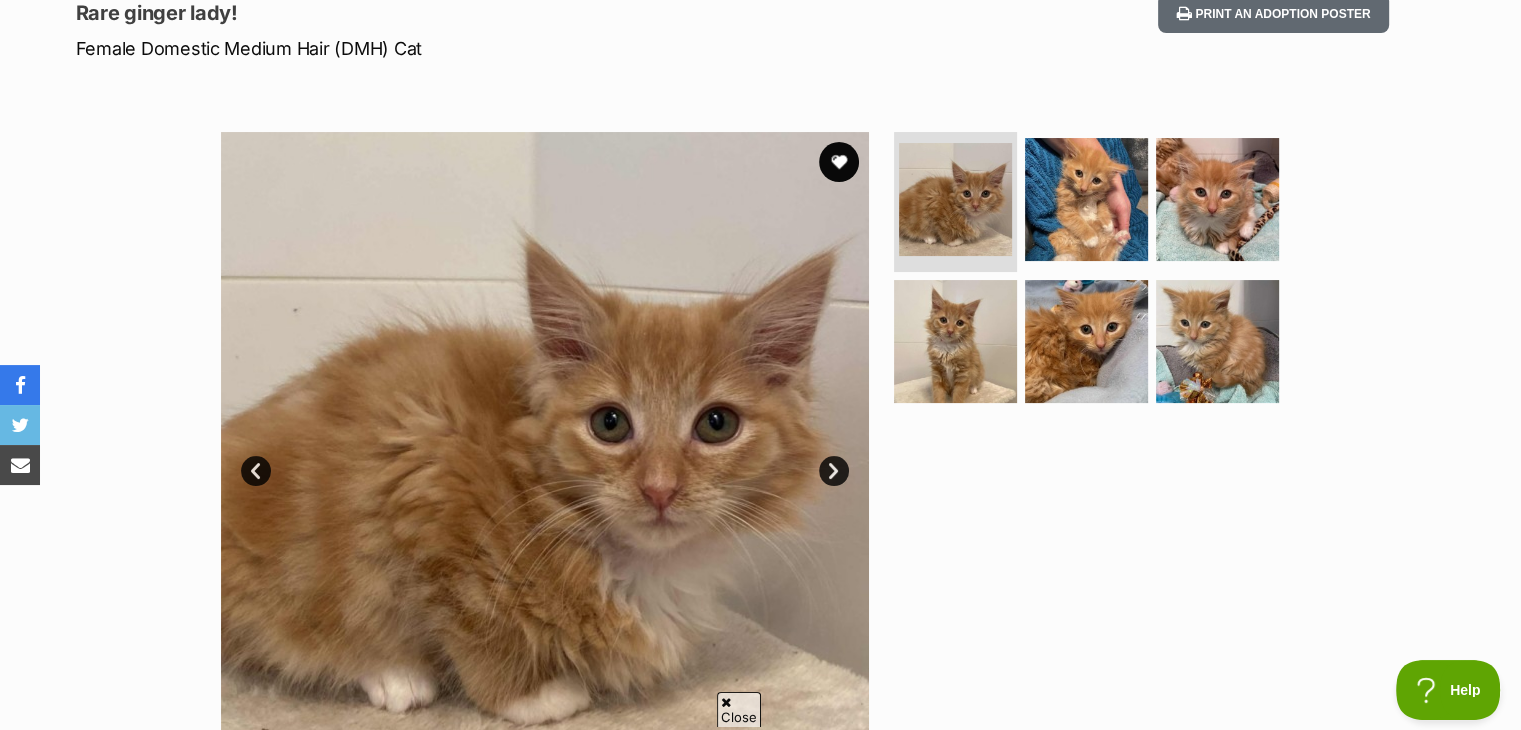 scroll, scrollTop: 284, scrollLeft: 0, axis: vertical 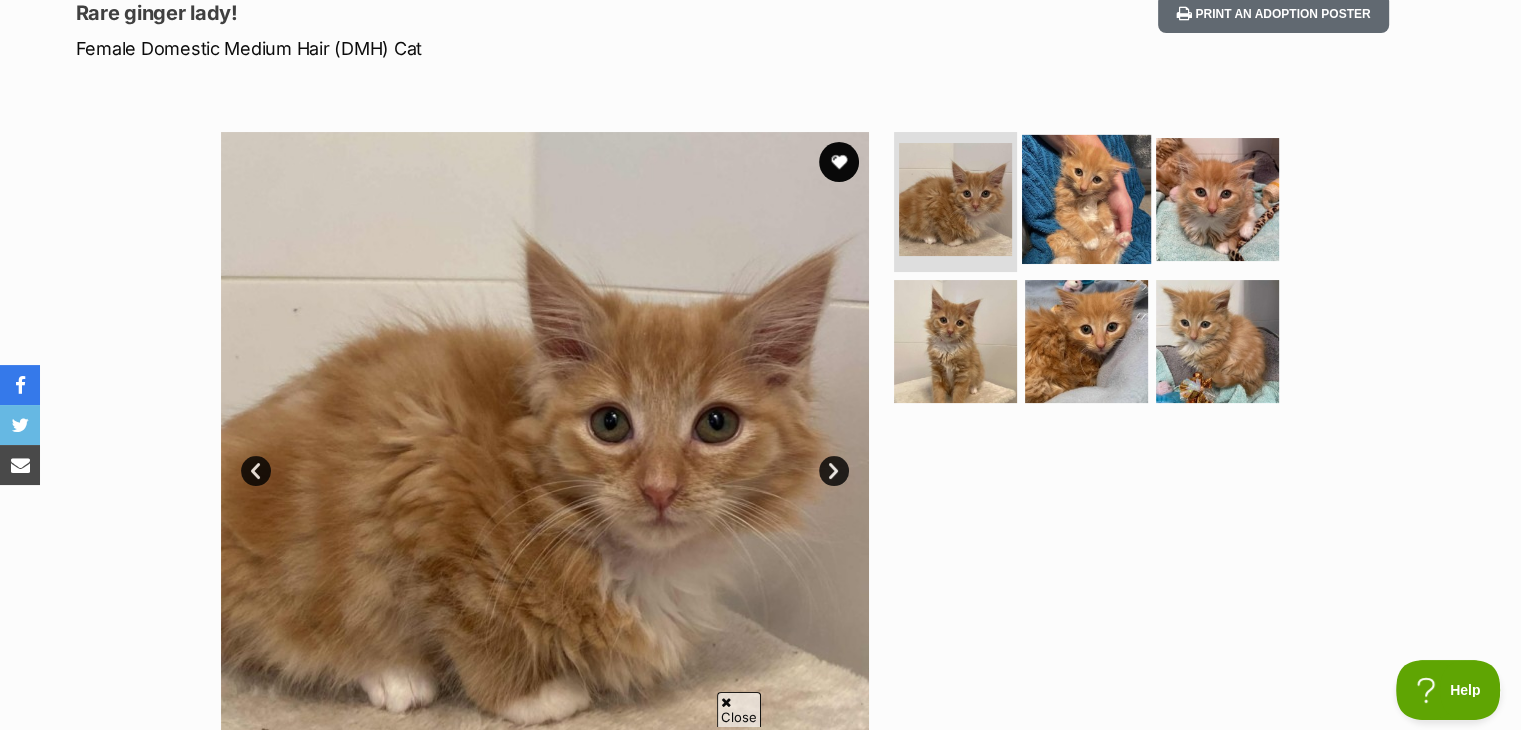 click at bounding box center [1086, 199] 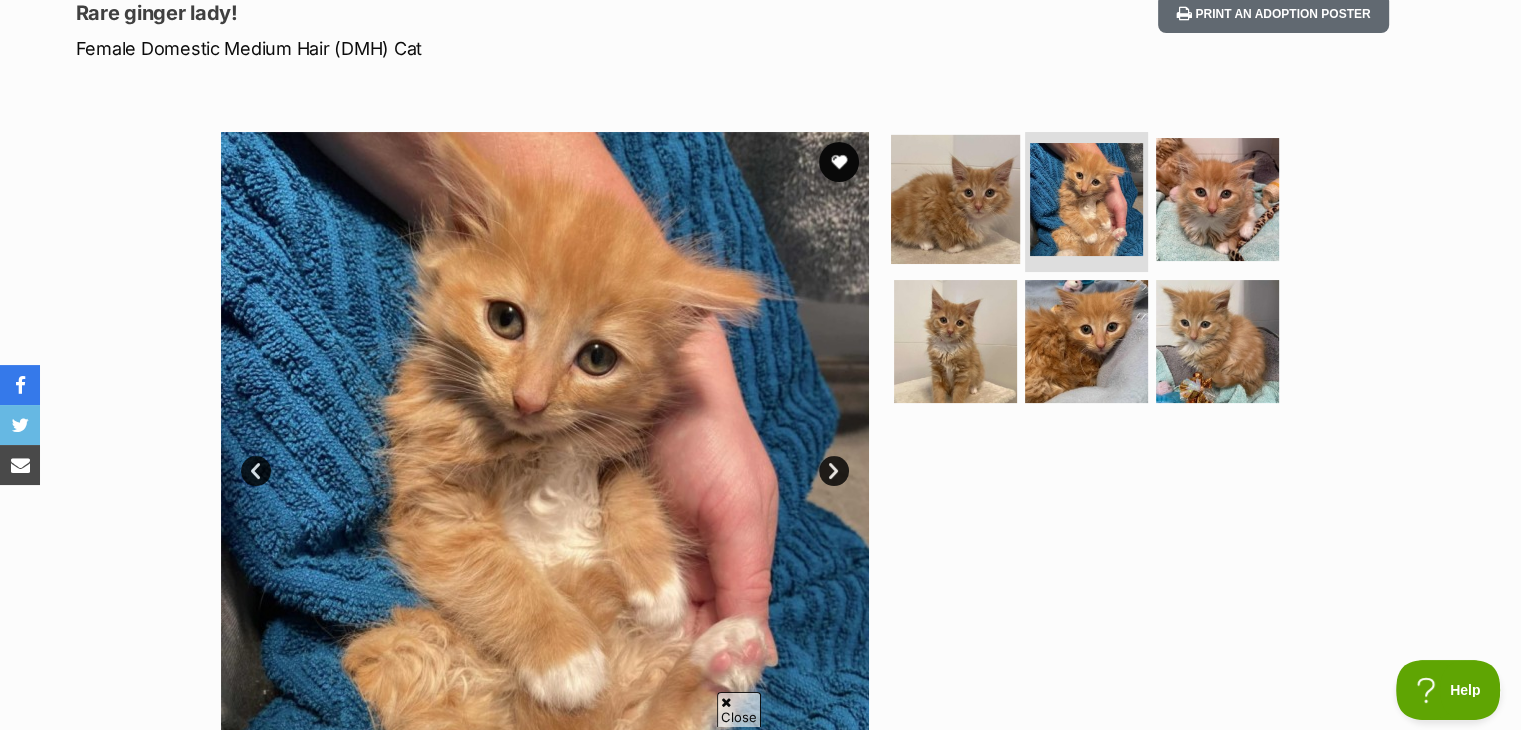 click at bounding box center [955, 199] 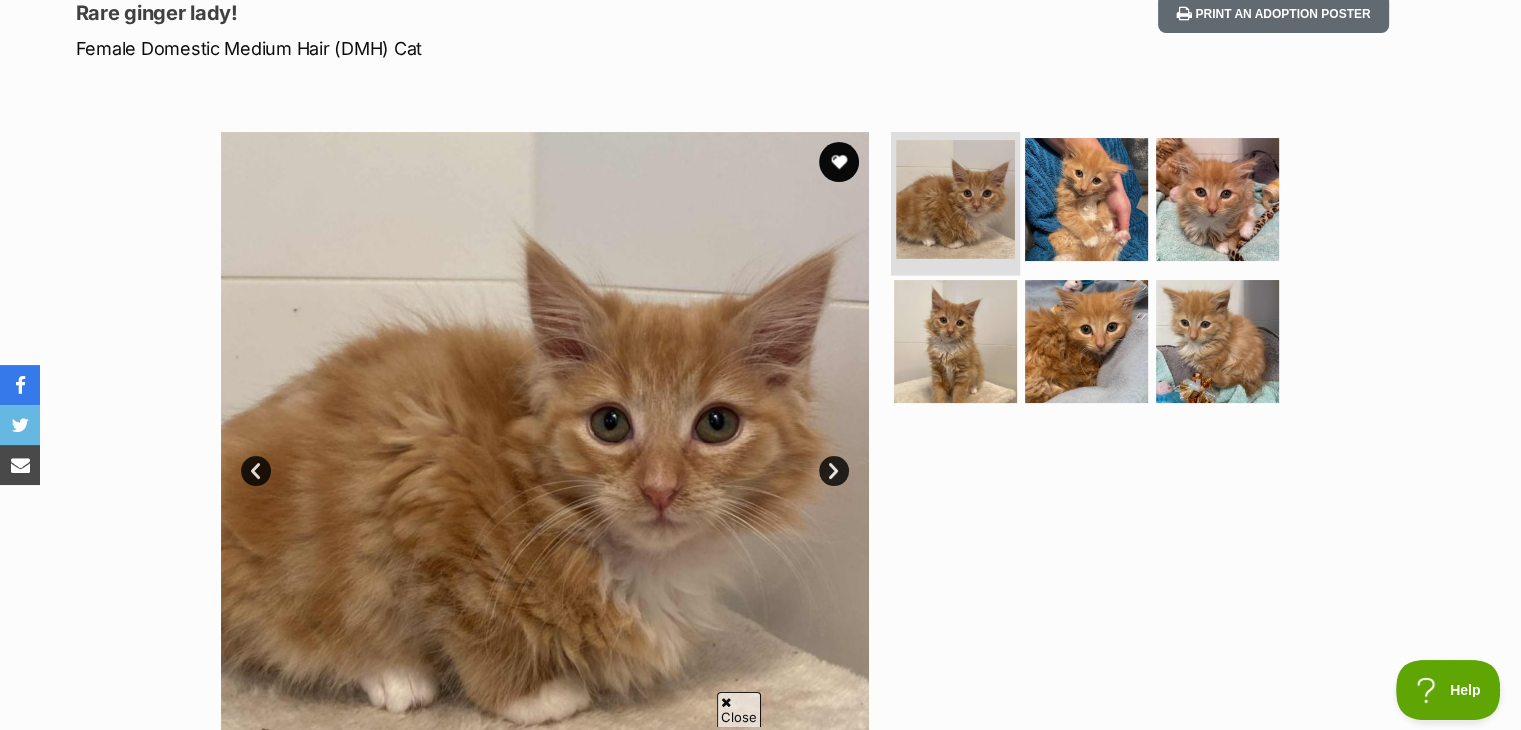 click at bounding box center [955, 199] 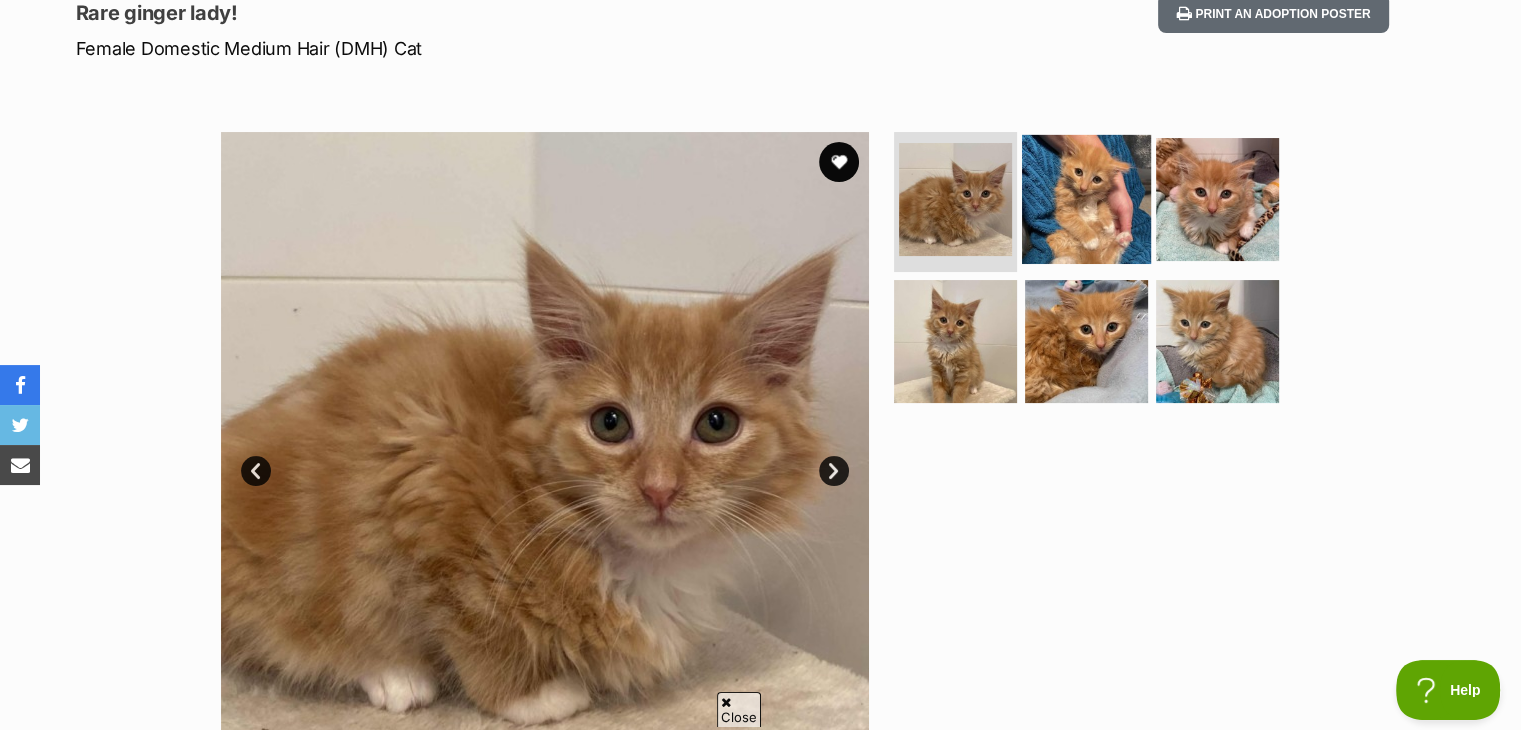click at bounding box center [1086, 199] 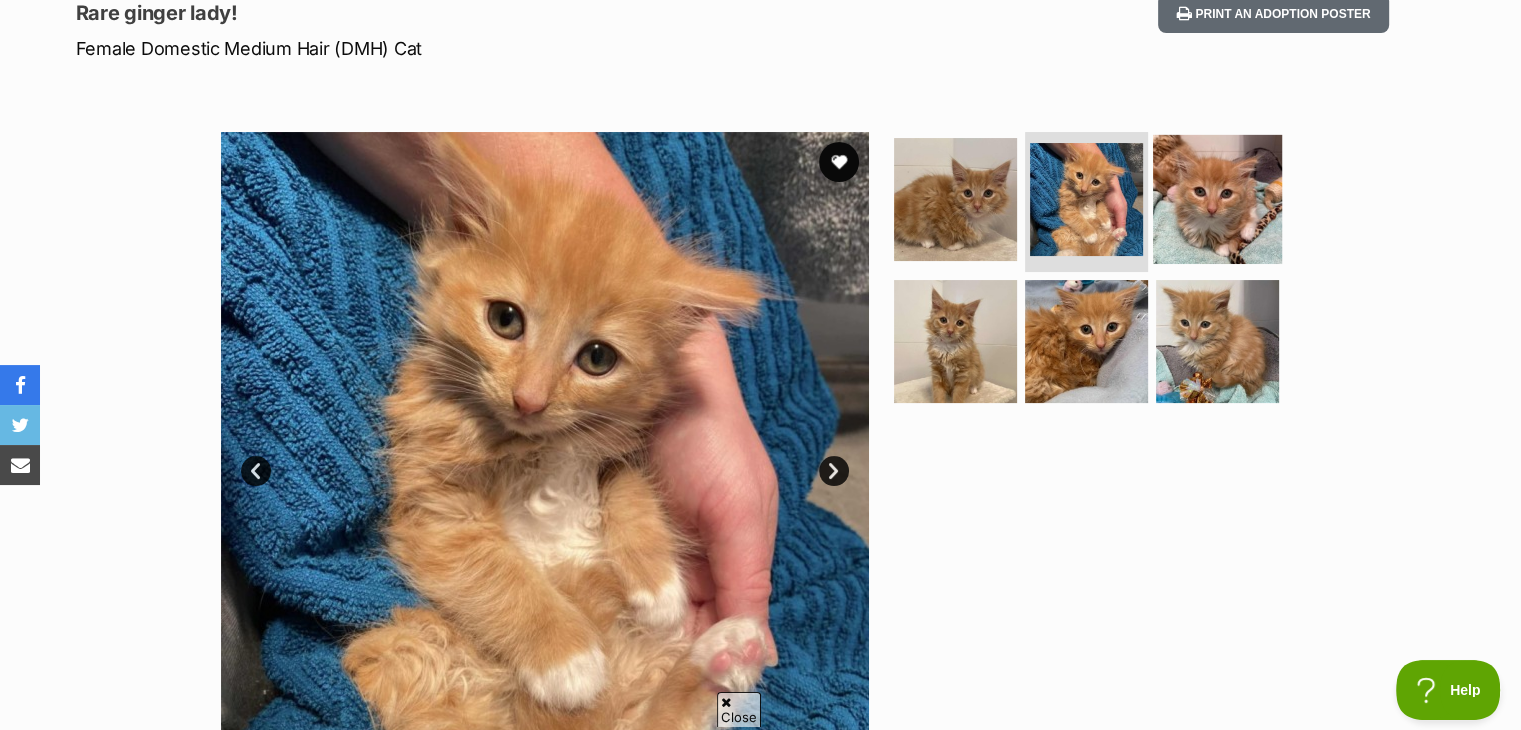 click at bounding box center [1217, 199] 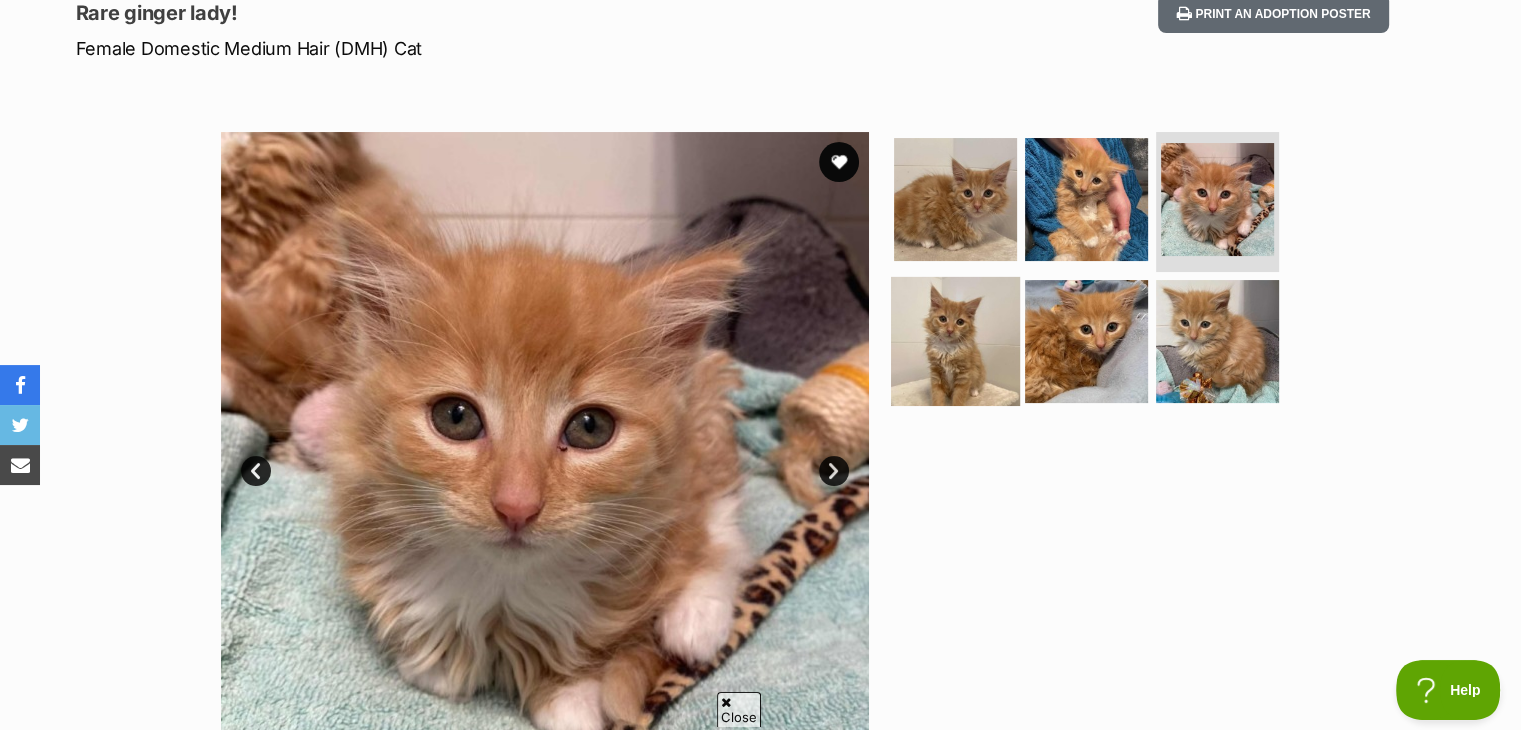 click at bounding box center [955, 340] 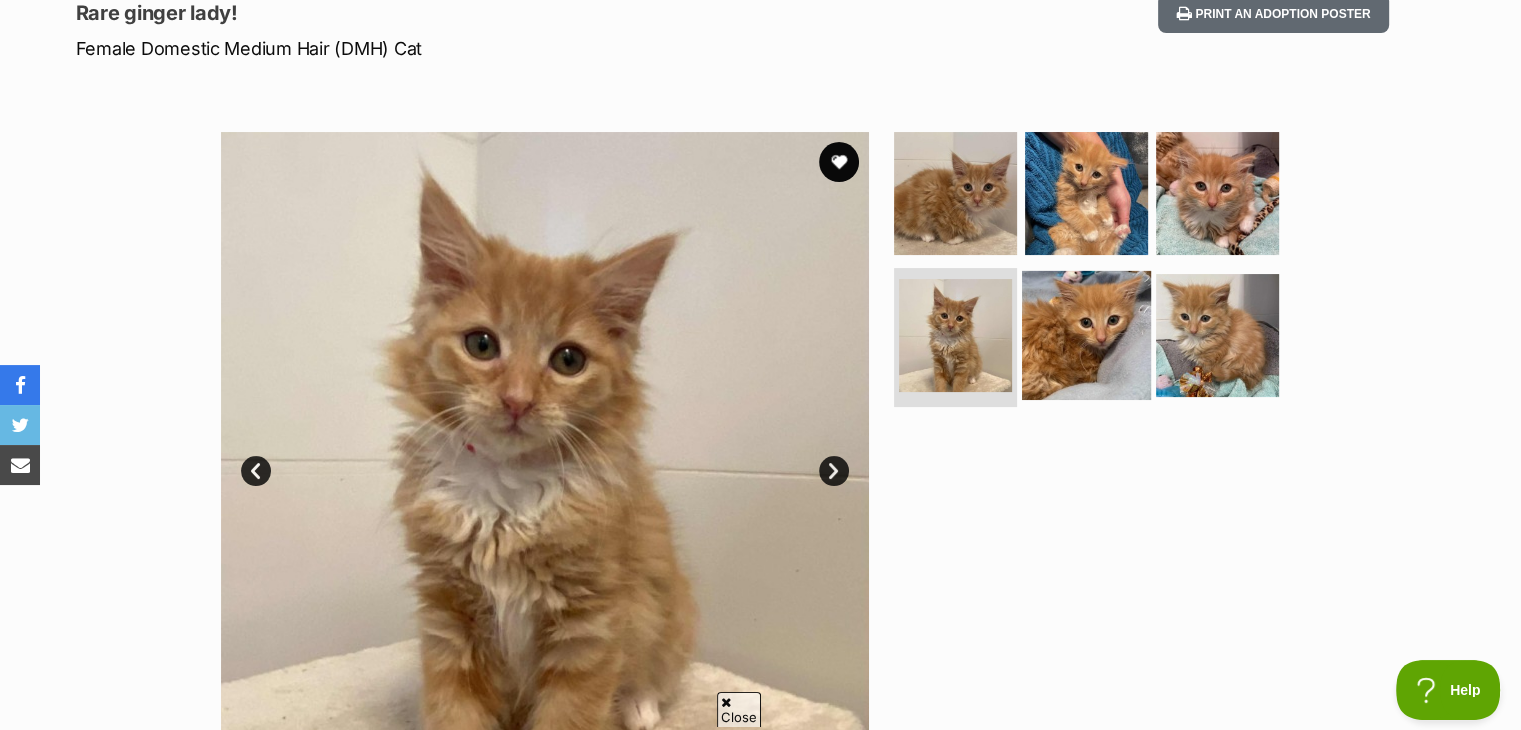 click at bounding box center [1086, 334] 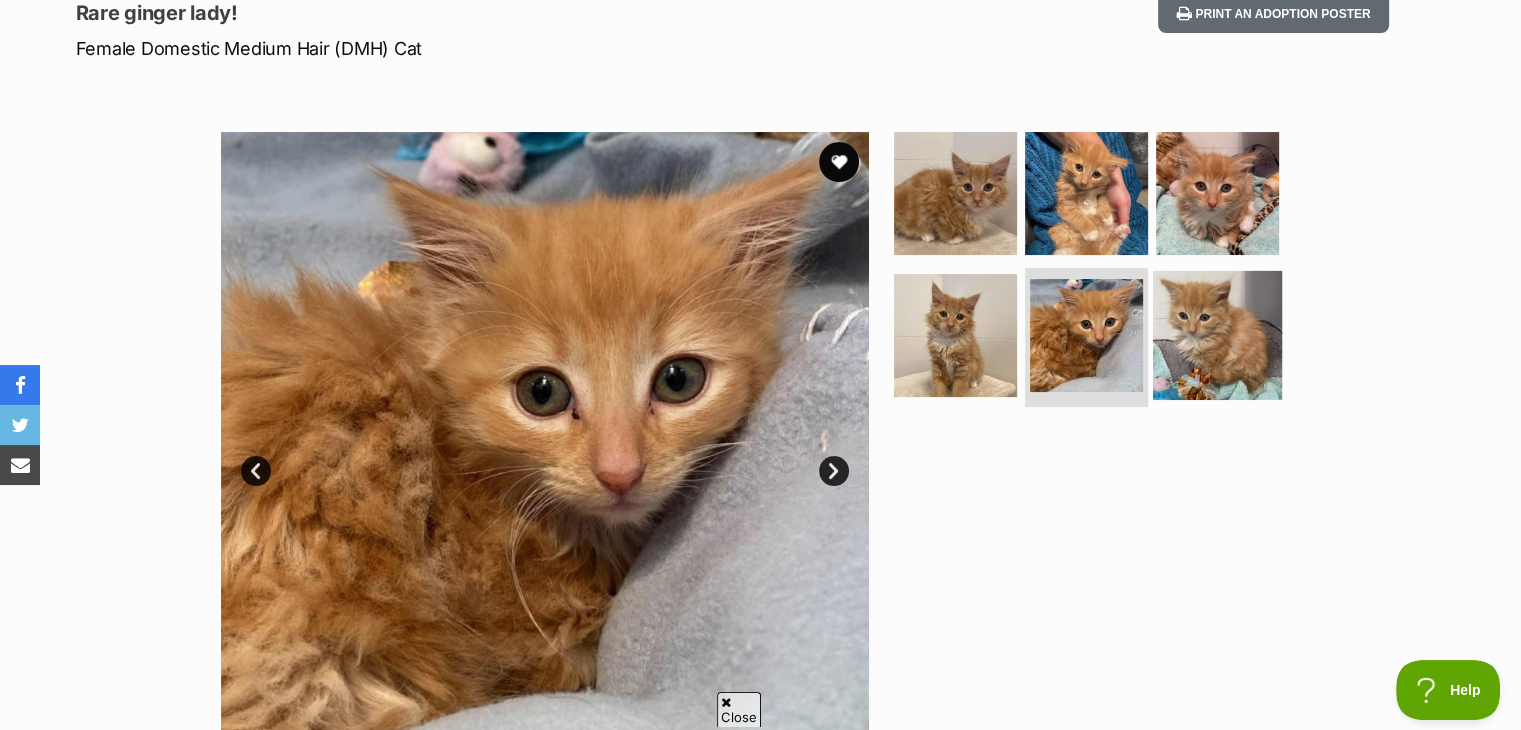 click at bounding box center [1217, 334] 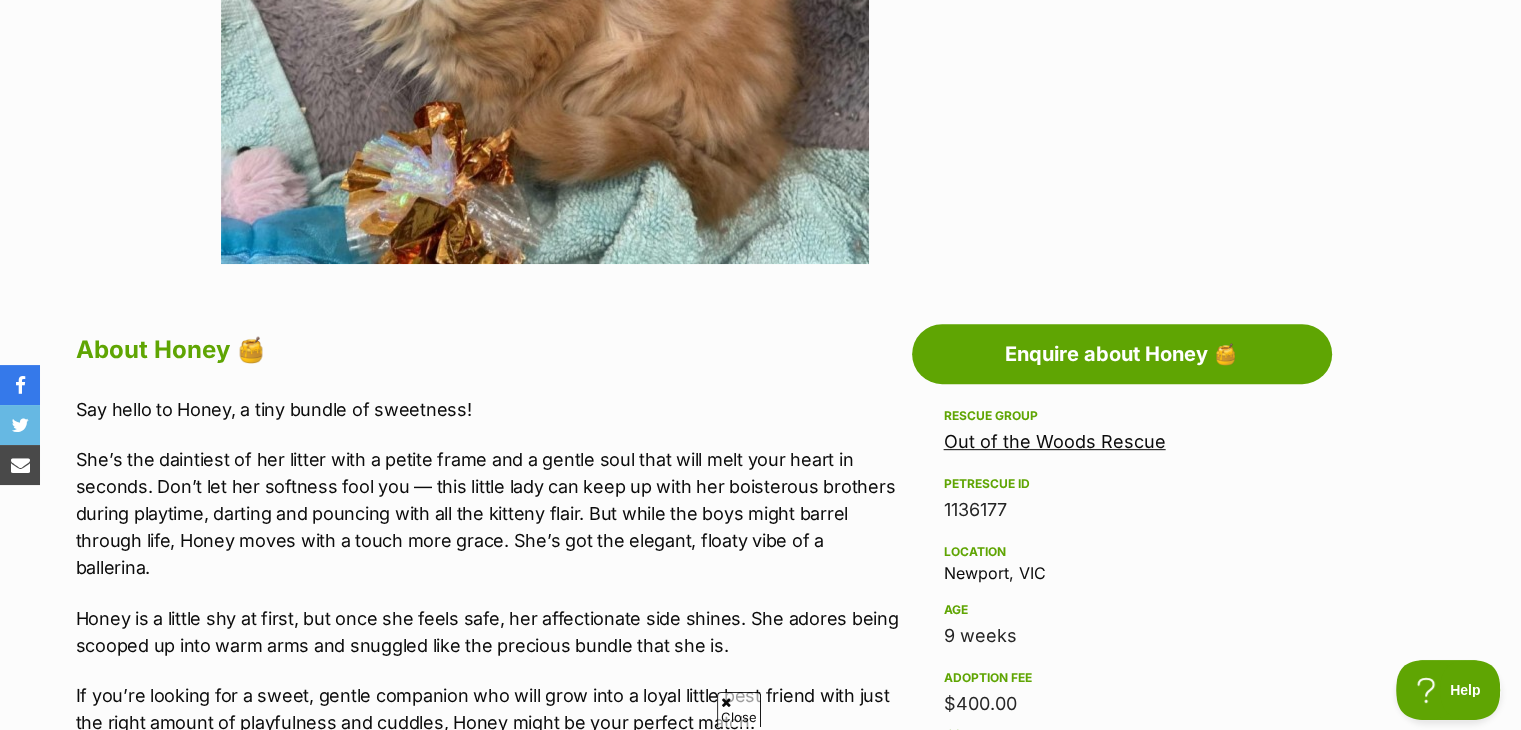 scroll, scrollTop: 862, scrollLeft: 0, axis: vertical 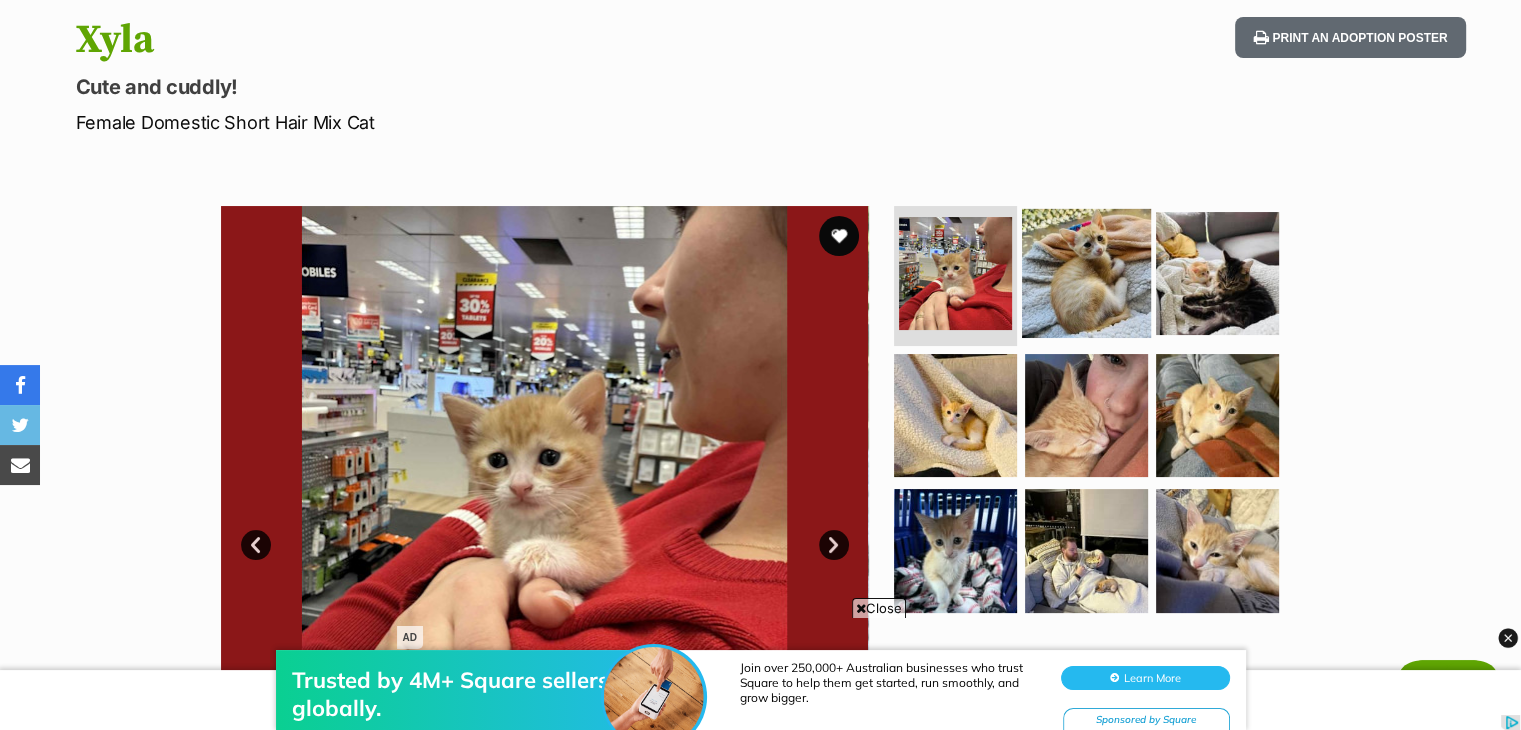 click at bounding box center [1086, 273] 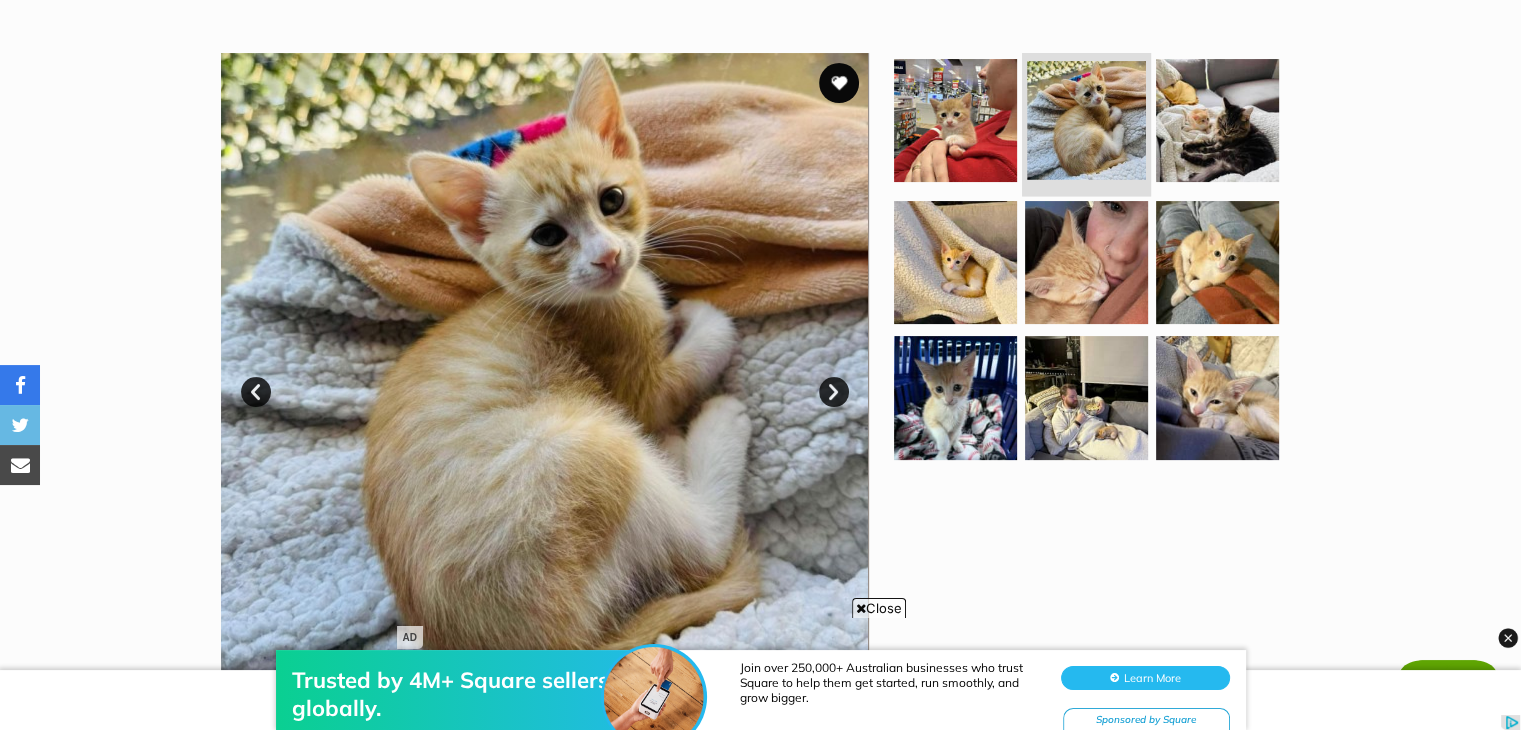 scroll, scrollTop: 382, scrollLeft: 0, axis: vertical 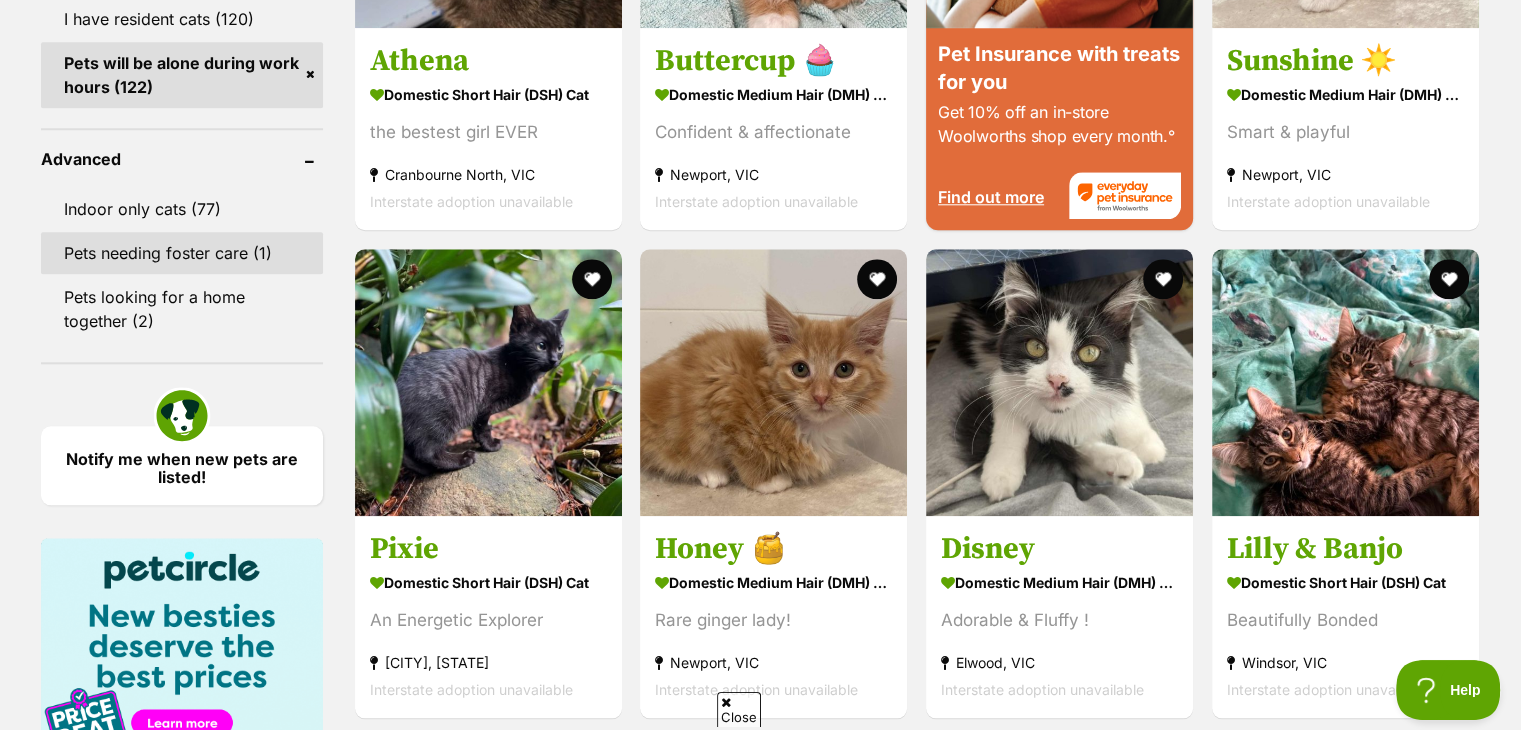 click on "Pets needing foster care (1)" at bounding box center [182, 253] 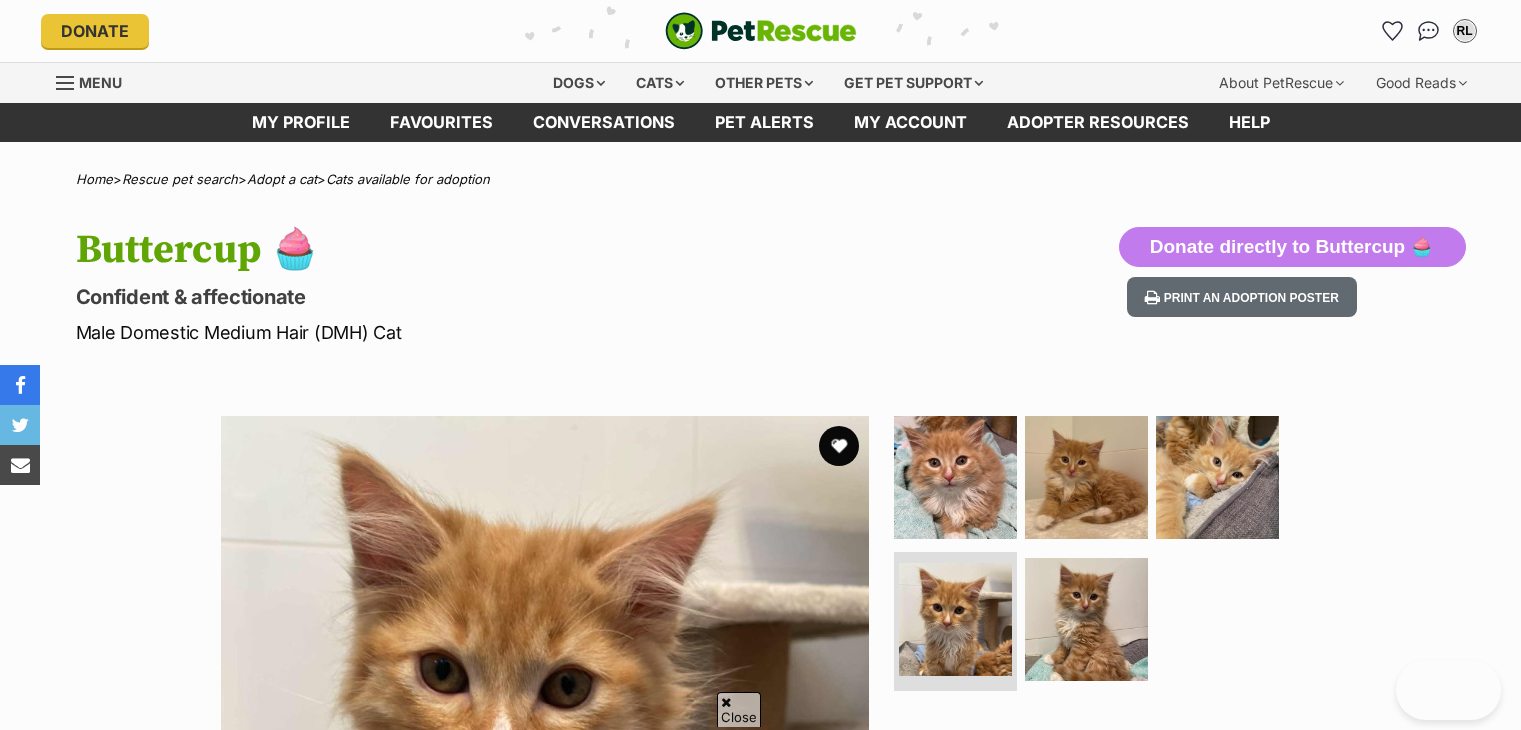 scroll, scrollTop: 258, scrollLeft: 0, axis: vertical 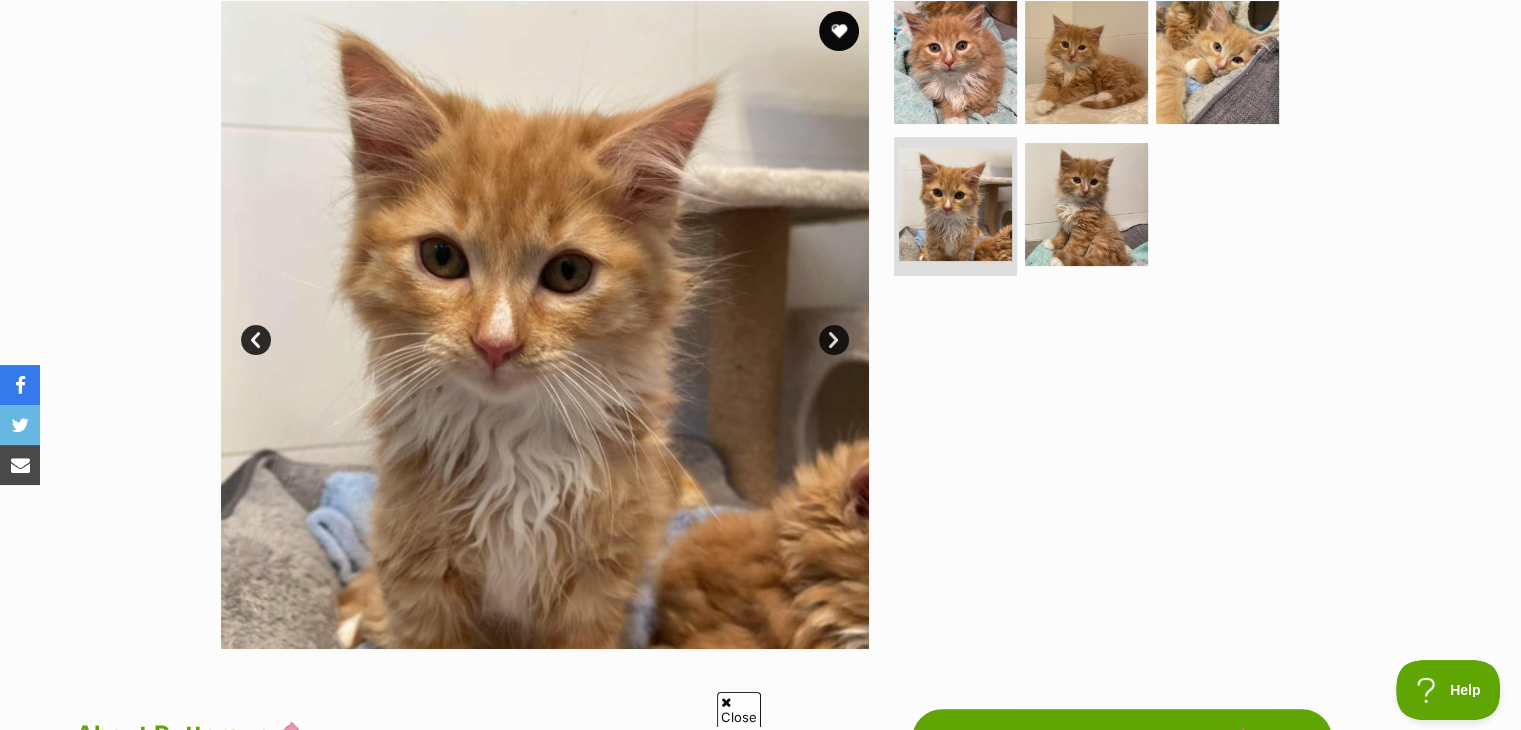 click on "Next" at bounding box center (834, 340) 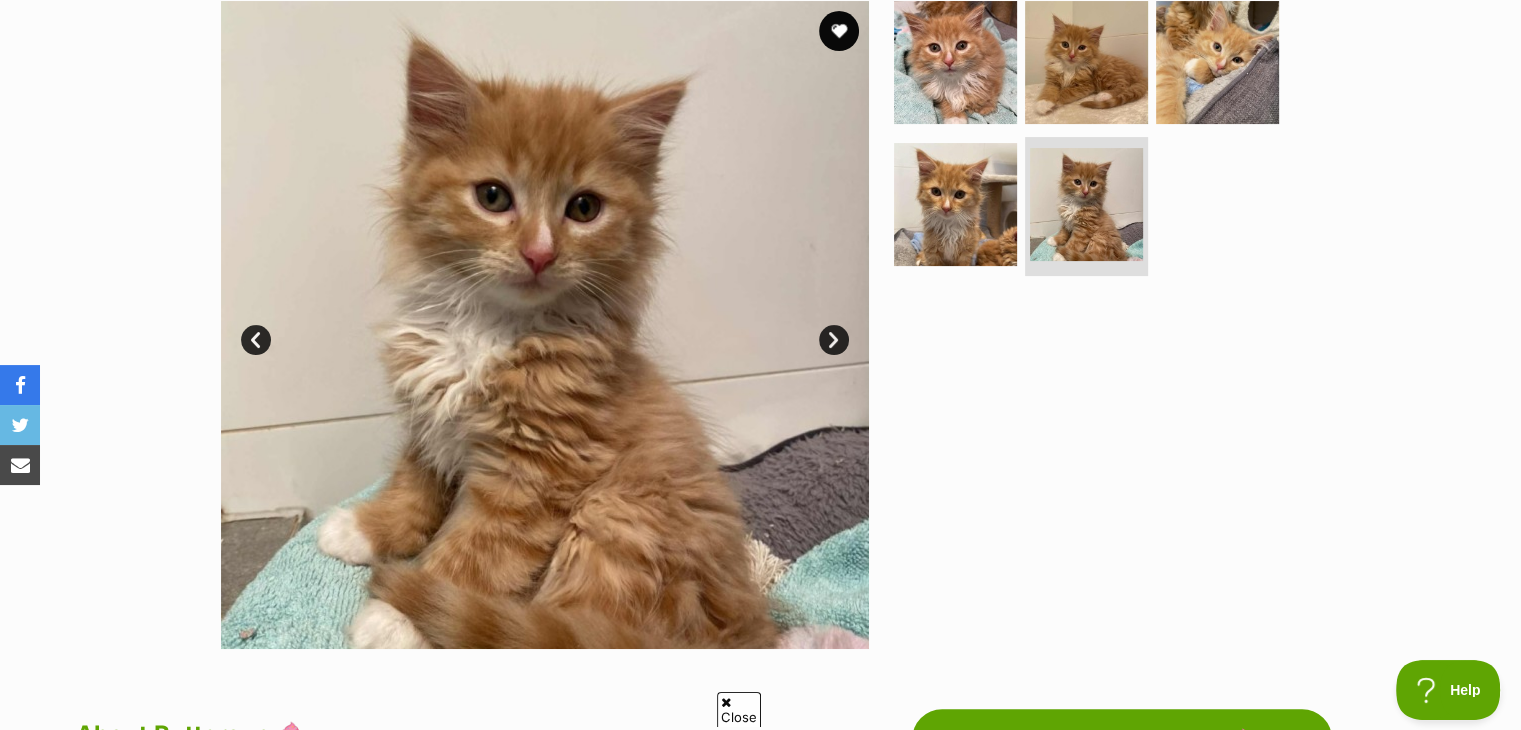 click on "Next" at bounding box center [834, 340] 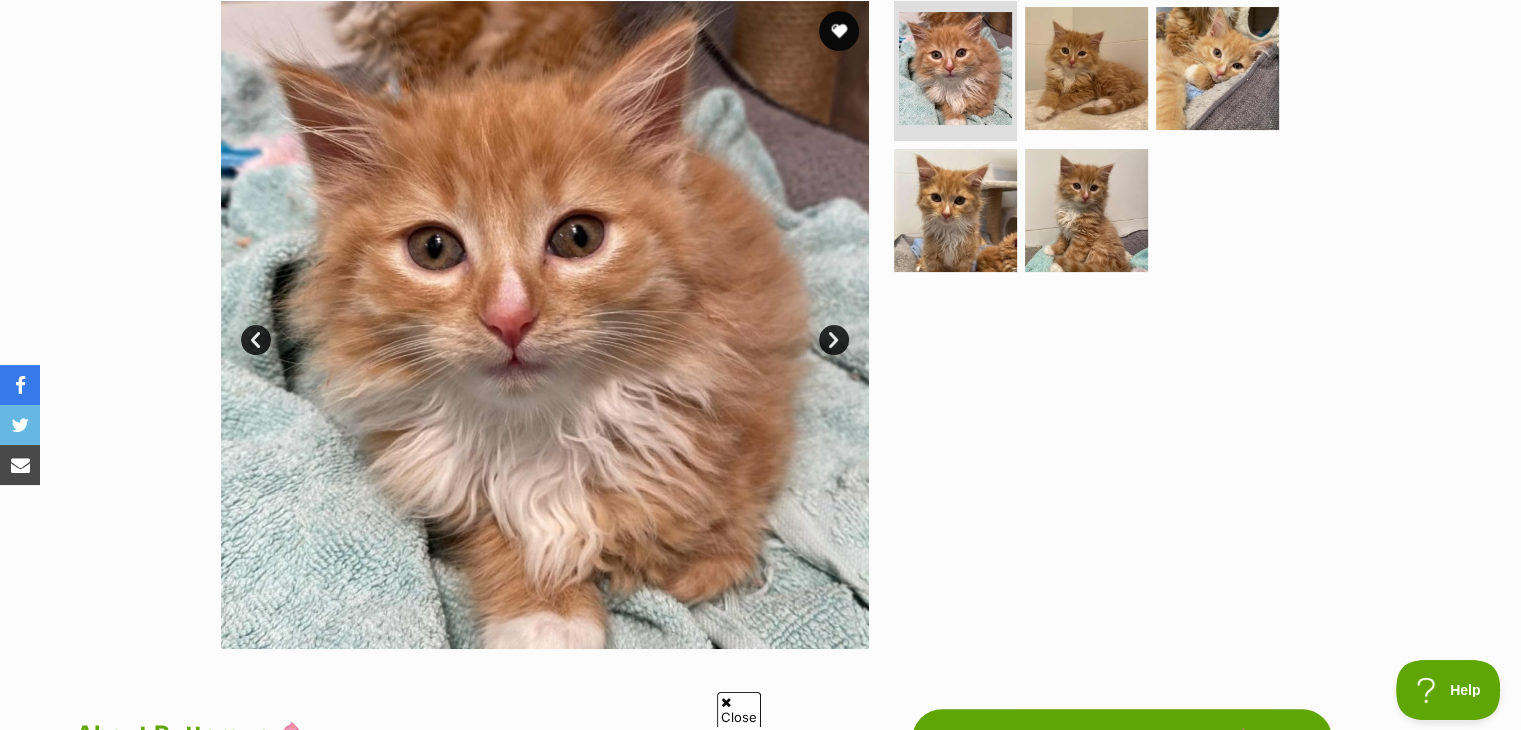 click on "Next" at bounding box center (834, 340) 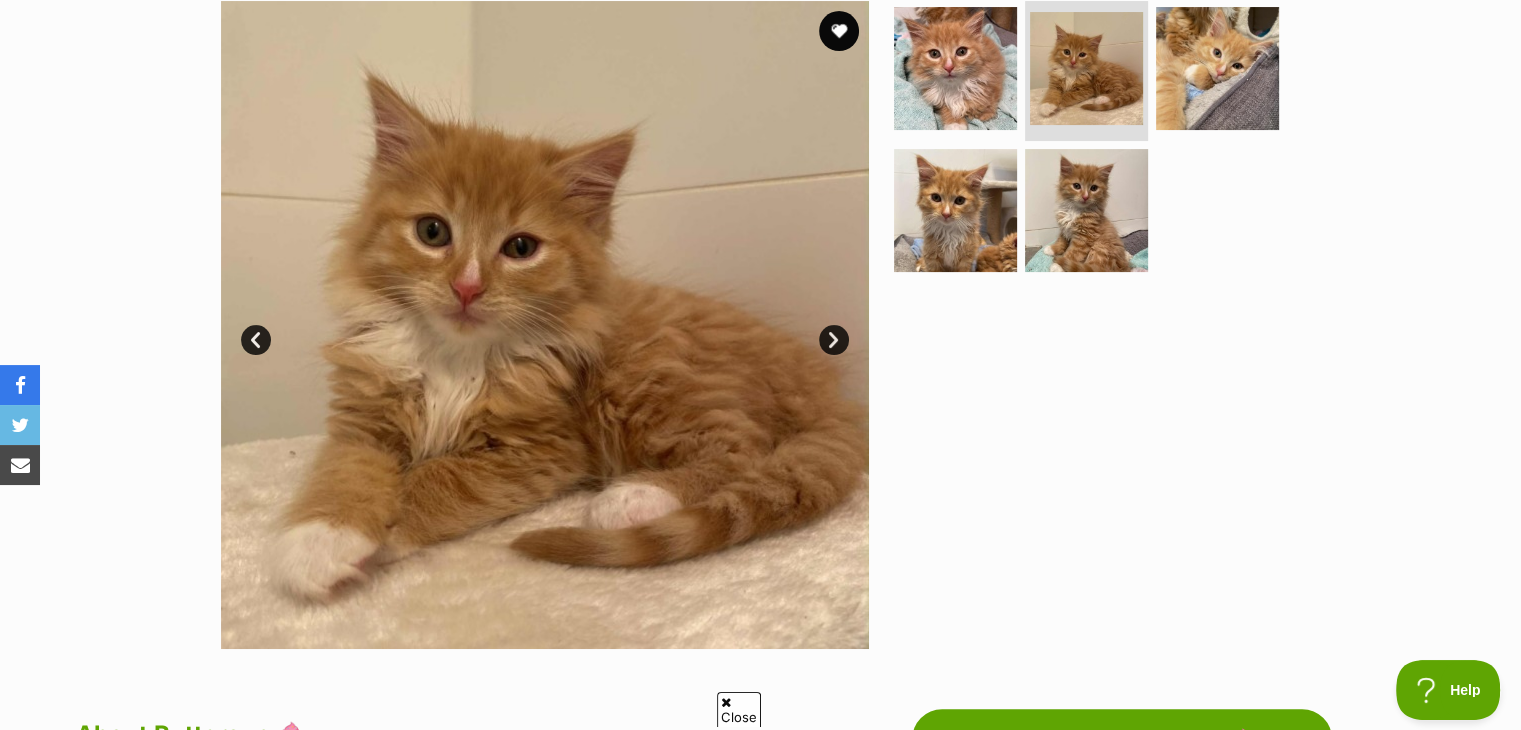 click on "Next" at bounding box center (834, 340) 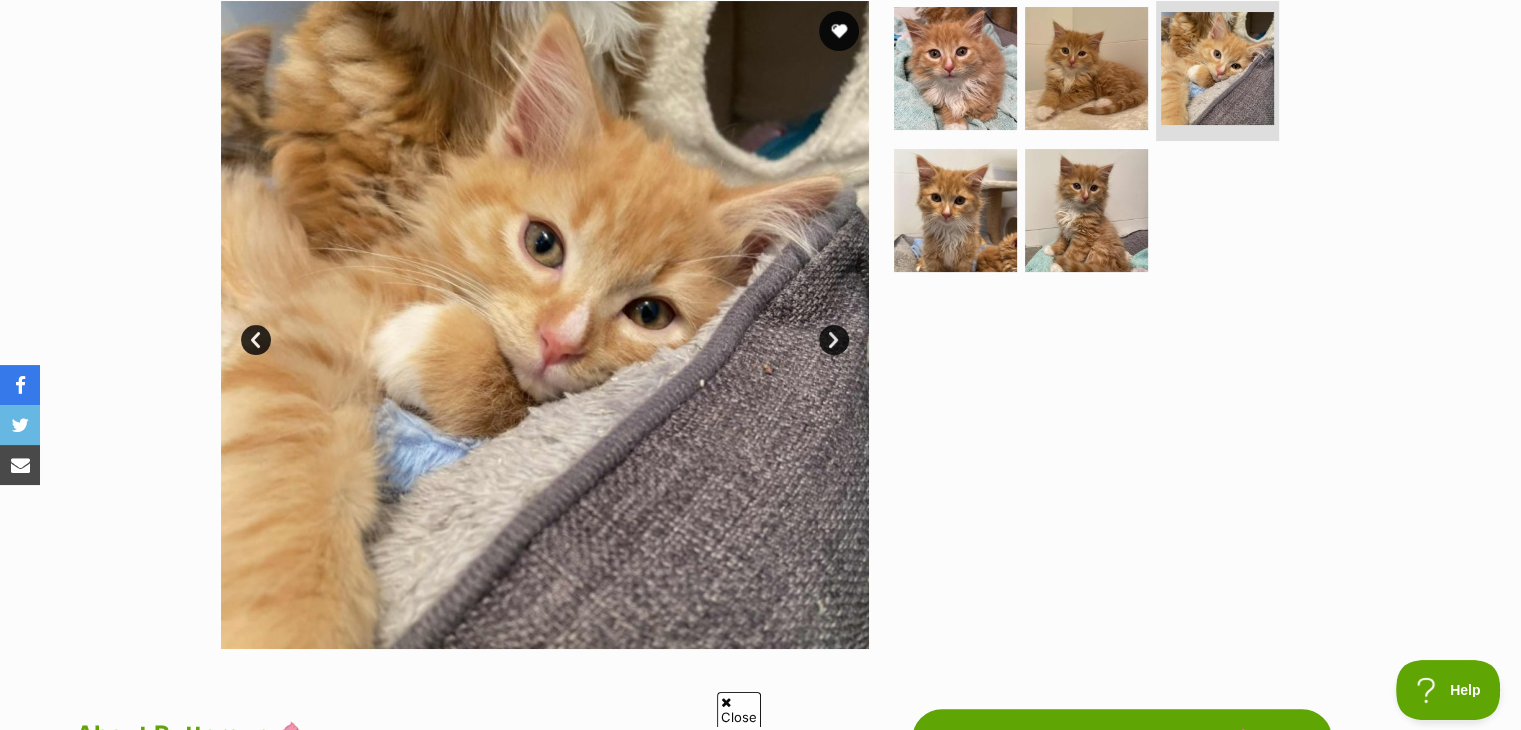 click on "Next" at bounding box center (834, 340) 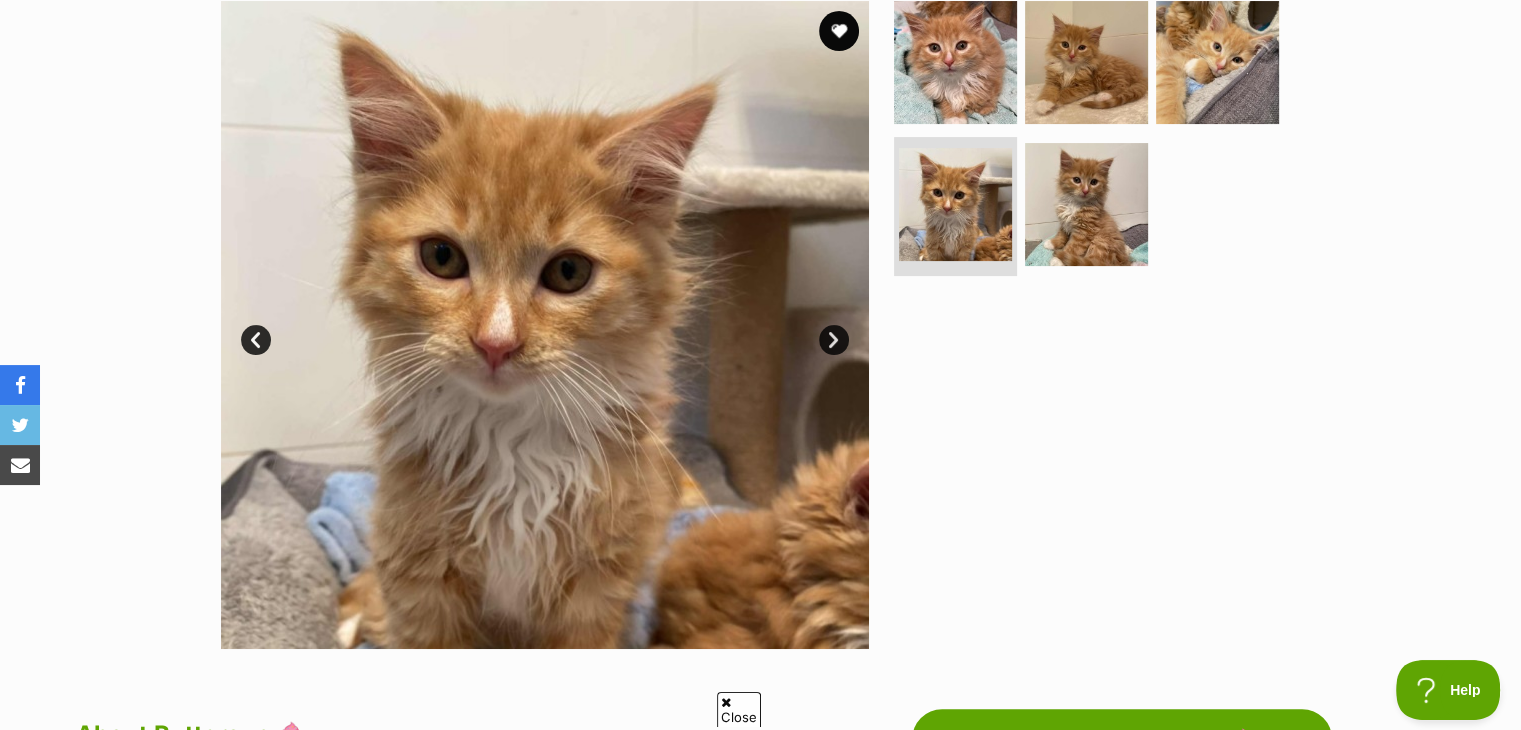 click on "Next" at bounding box center [834, 340] 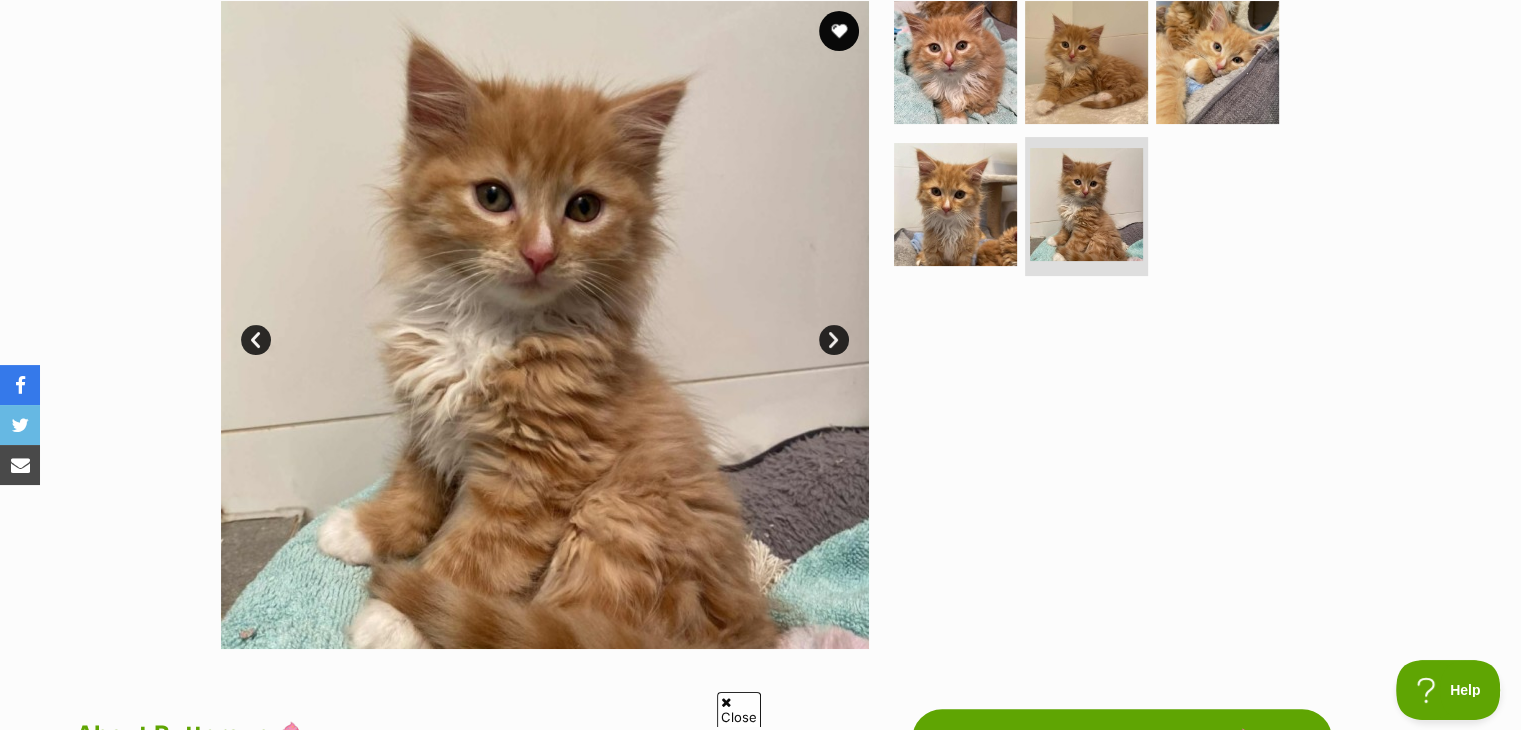 click on "Next" at bounding box center [834, 340] 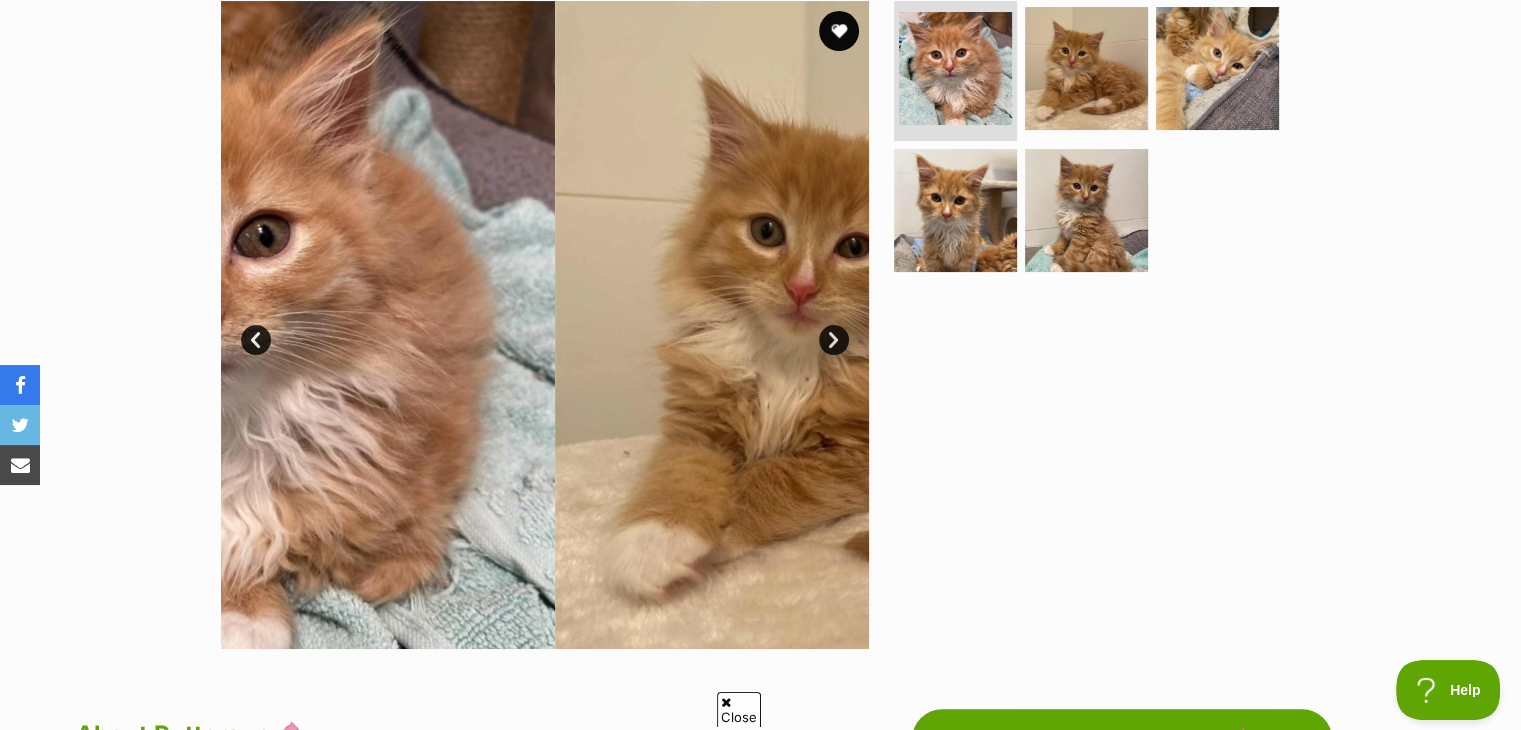 click on "Next" at bounding box center [834, 340] 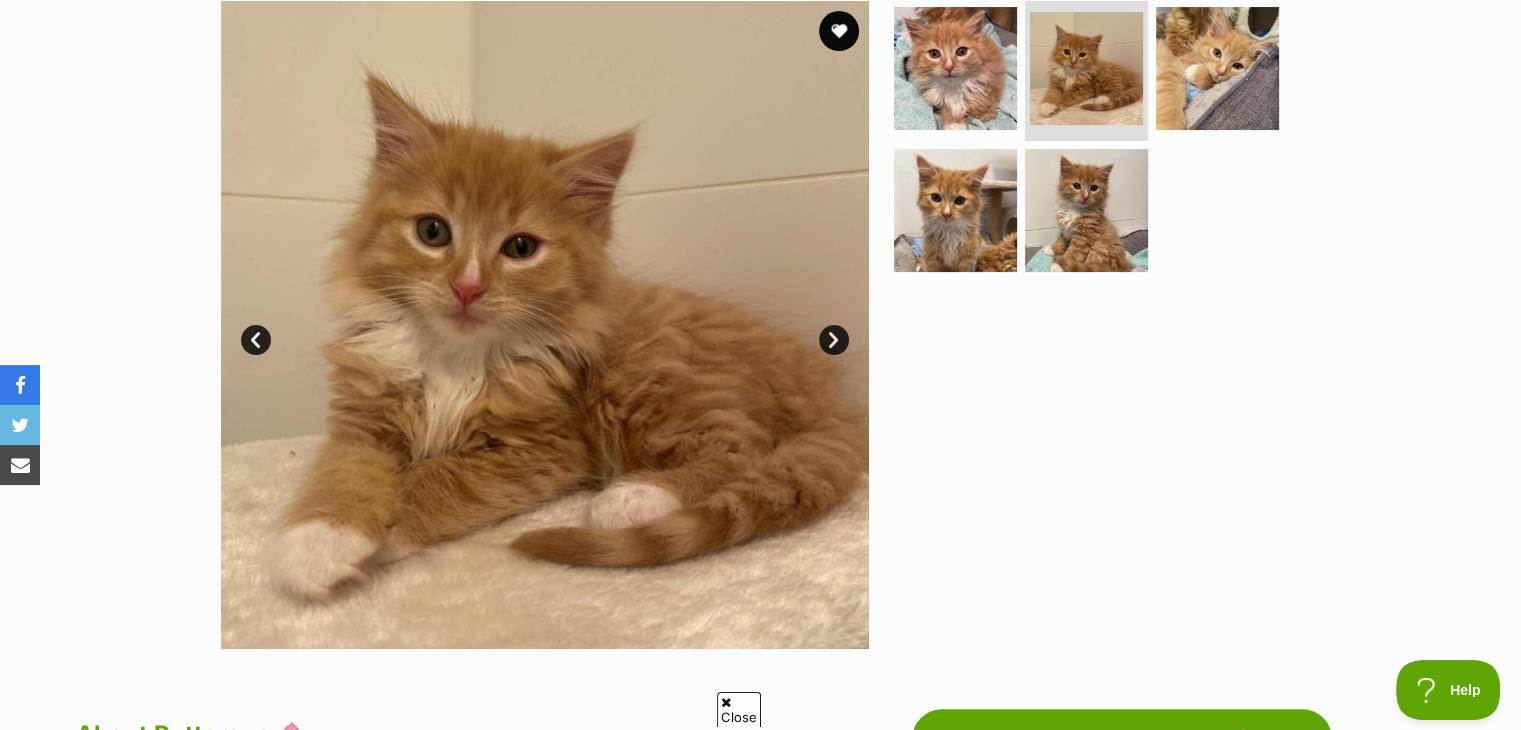 click on "Next" at bounding box center [834, 340] 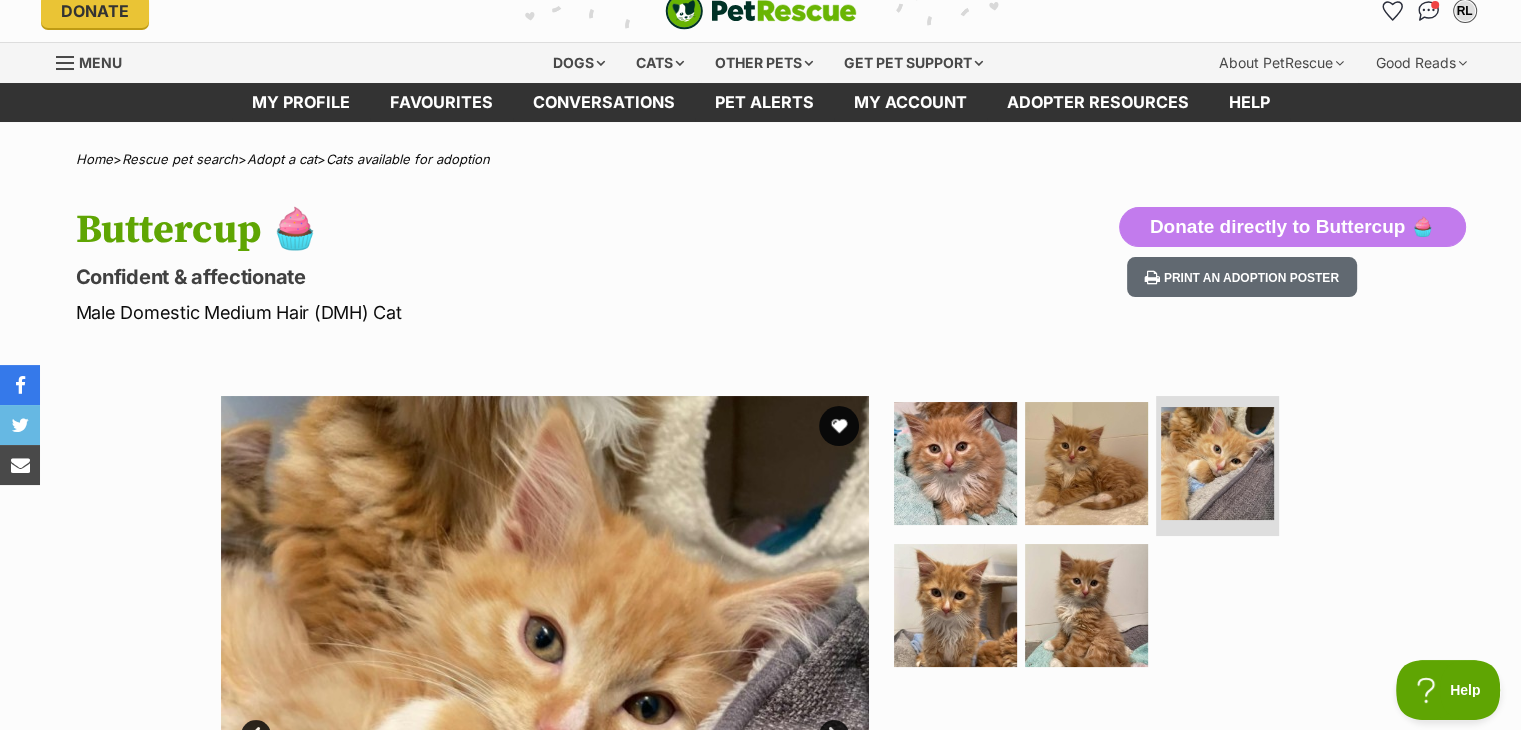 scroll, scrollTop: 307, scrollLeft: 0, axis: vertical 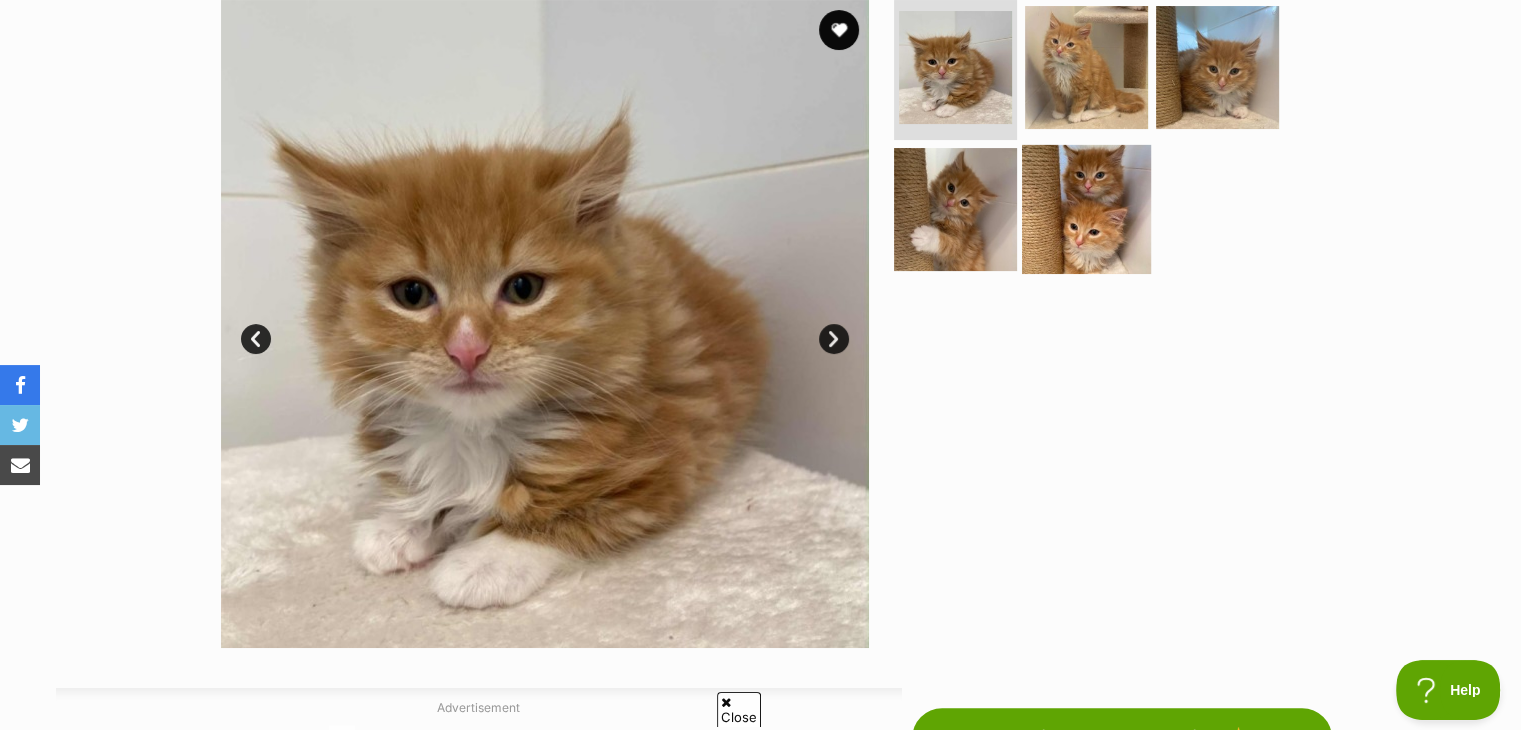 click at bounding box center [1086, 208] 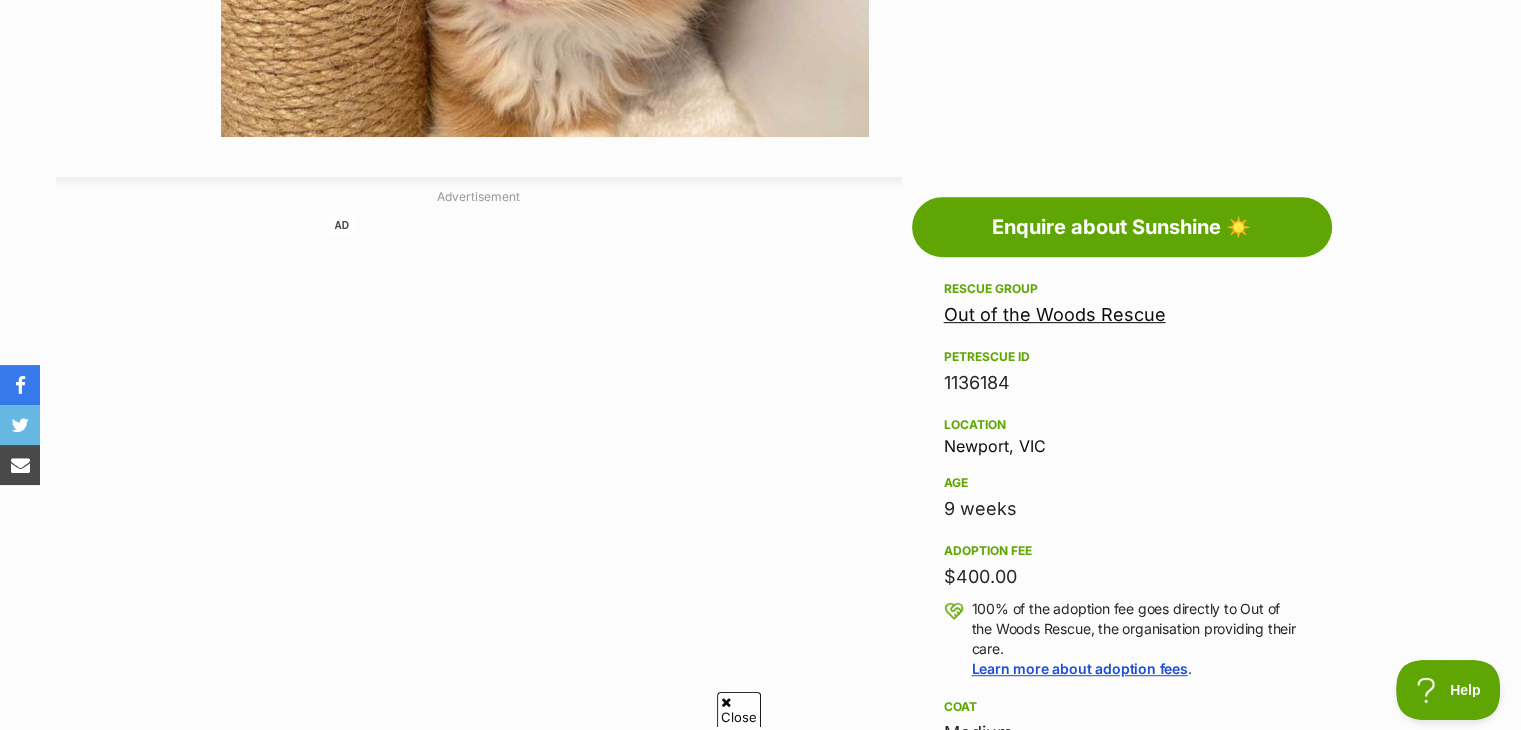 scroll, scrollTop: 946, scrollLeft: 0, axis: vertical 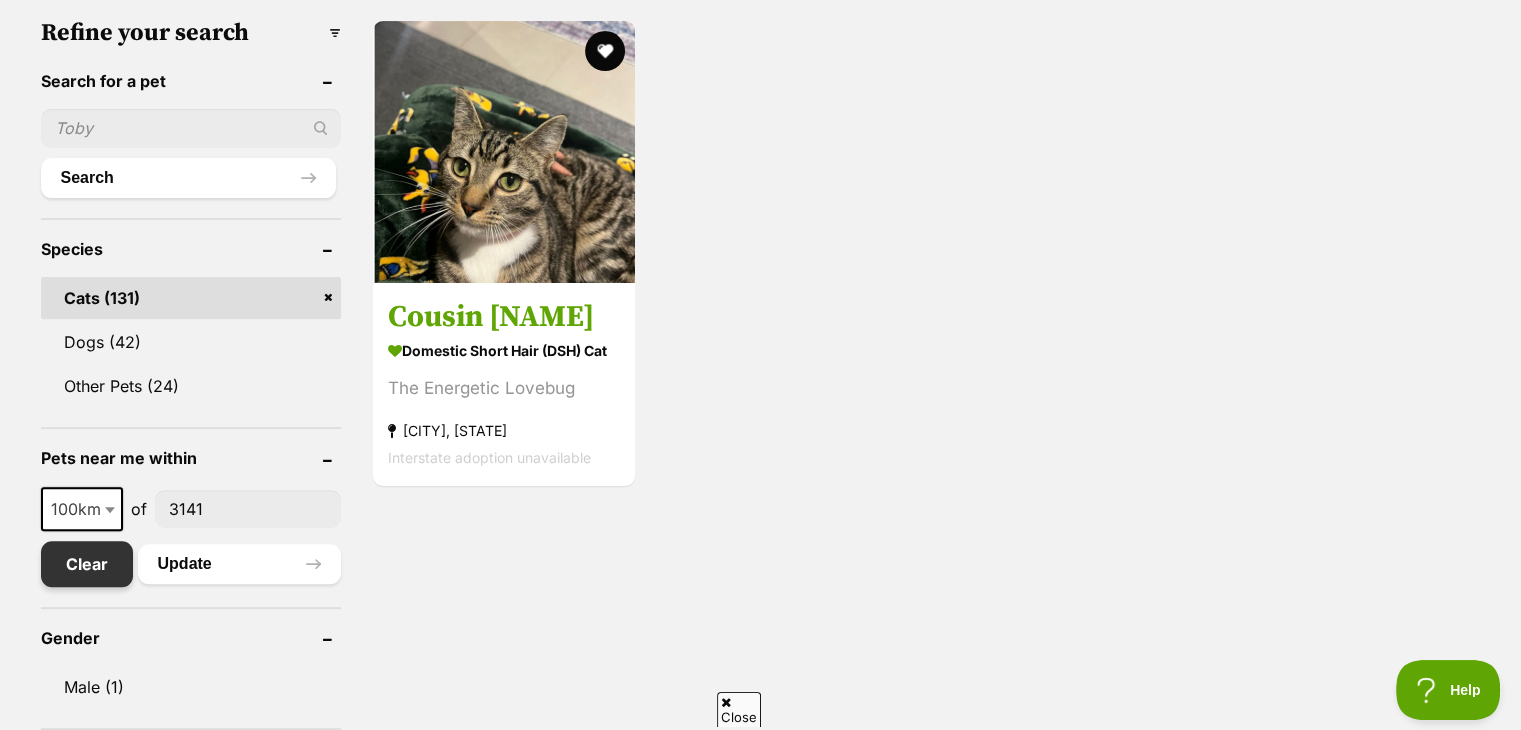 click on "Clear" at bounding box center (87, 564) 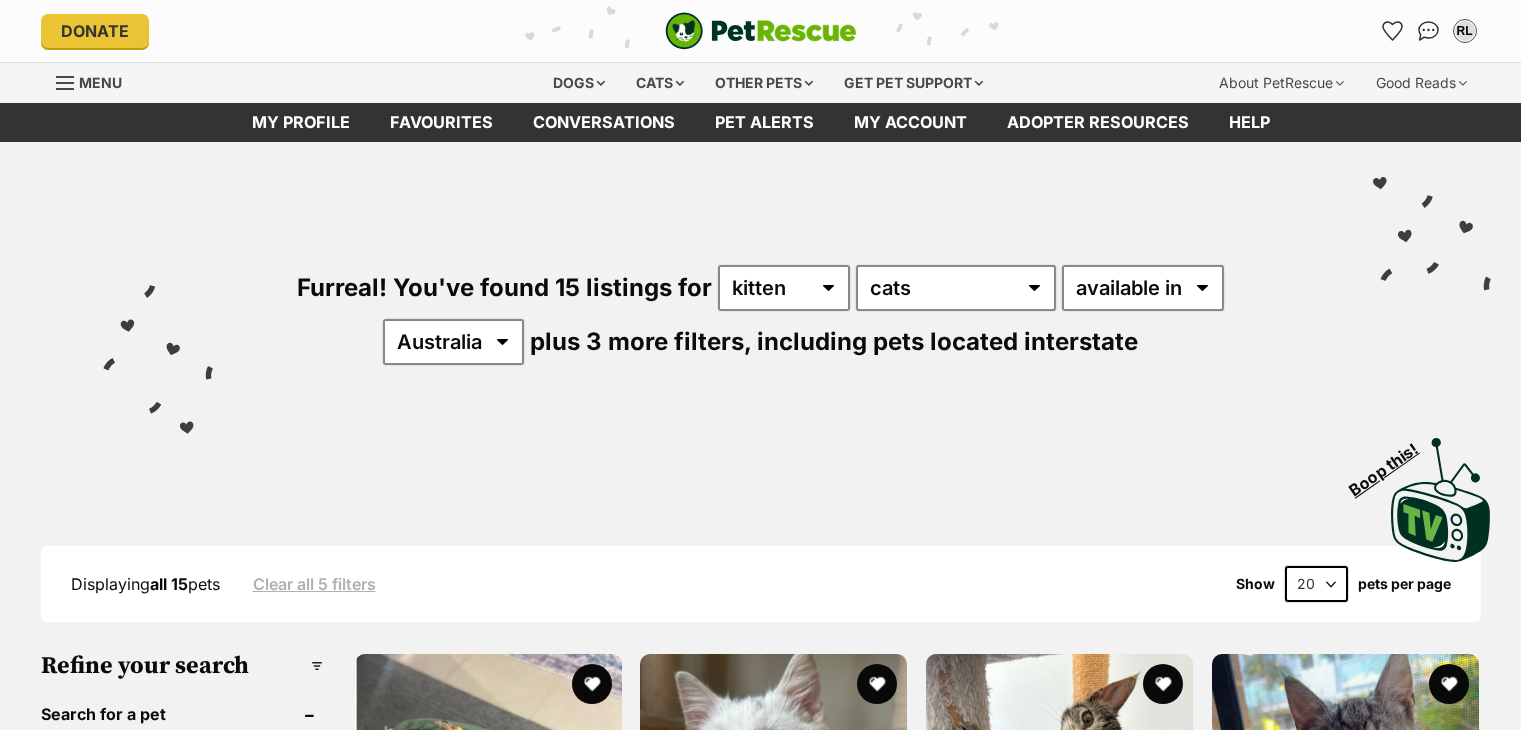 scroll, scrollTop: 0, scrollLeft: 0, axis: both 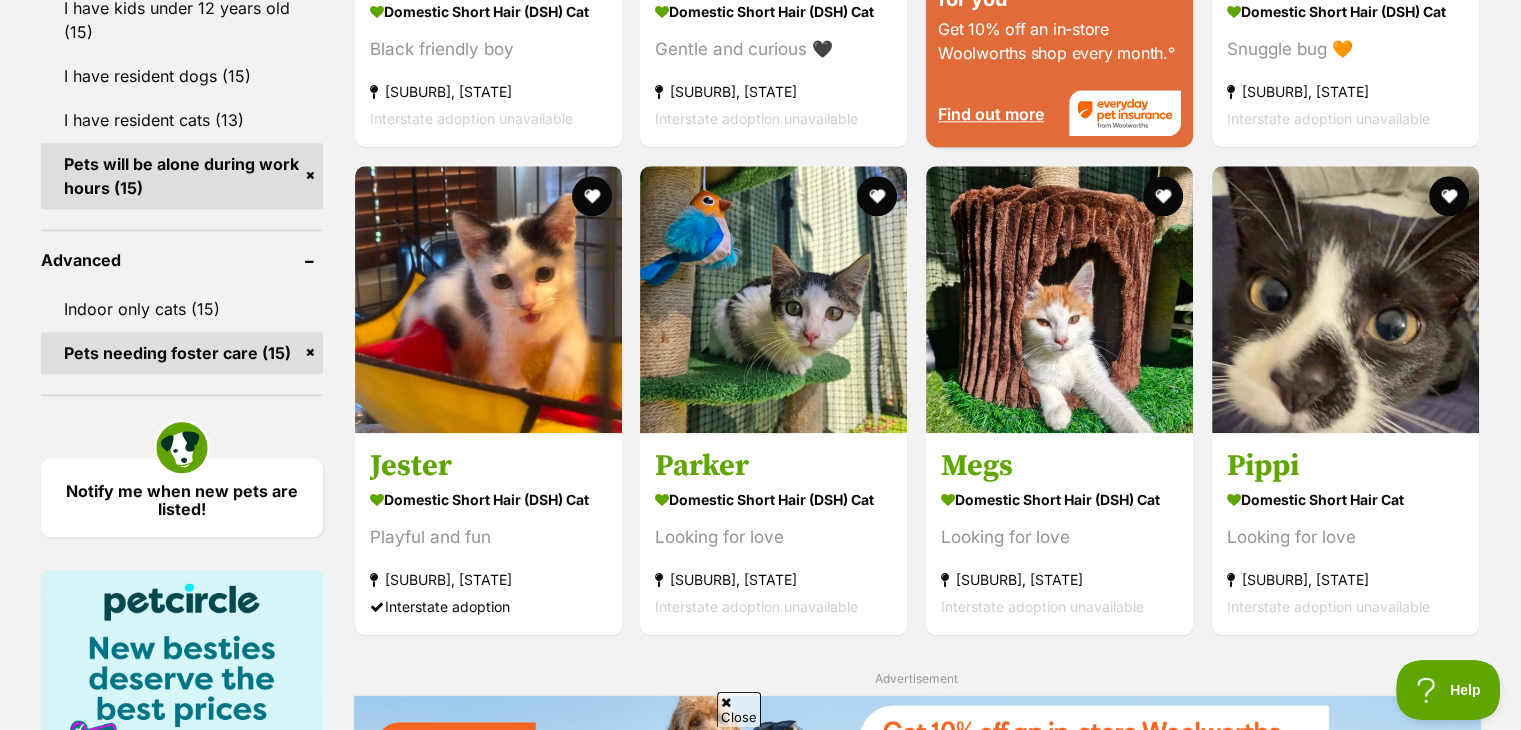 click on "Pets needing foster care (15)" at bounding box center [182, 353] 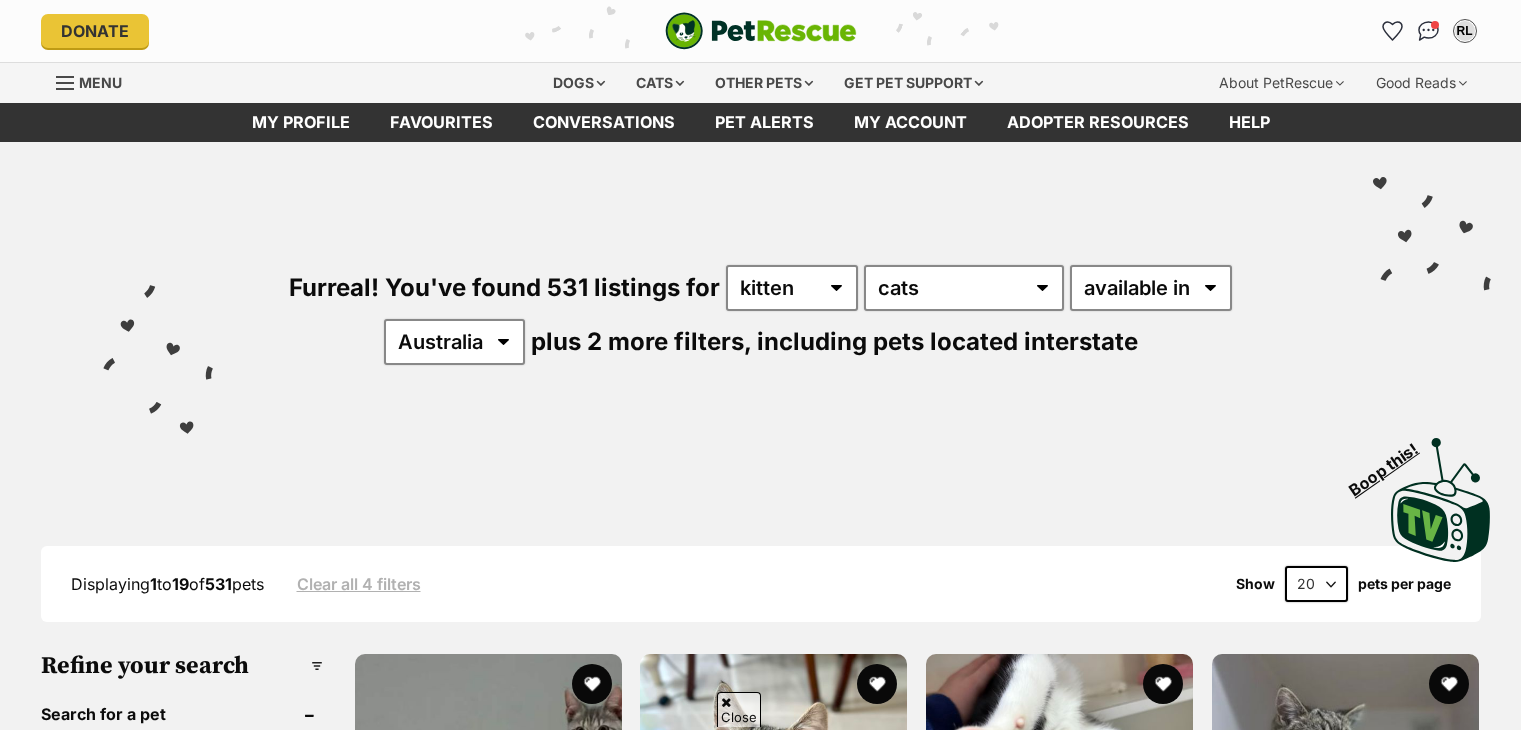 scroll, scrollTop: 647, scrollLeft: 0, axis: vertical 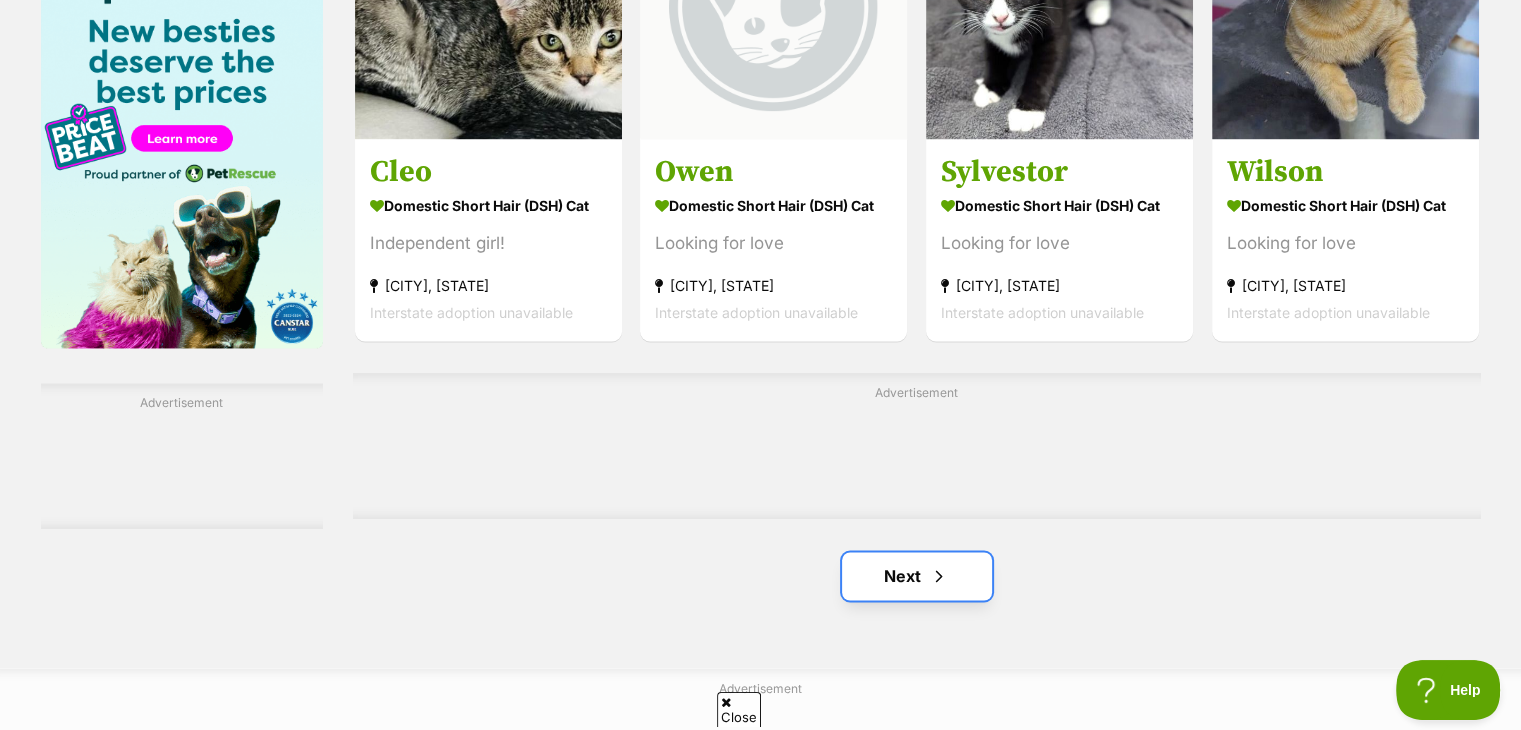 click on "Next" at bounding box center [917, 576] 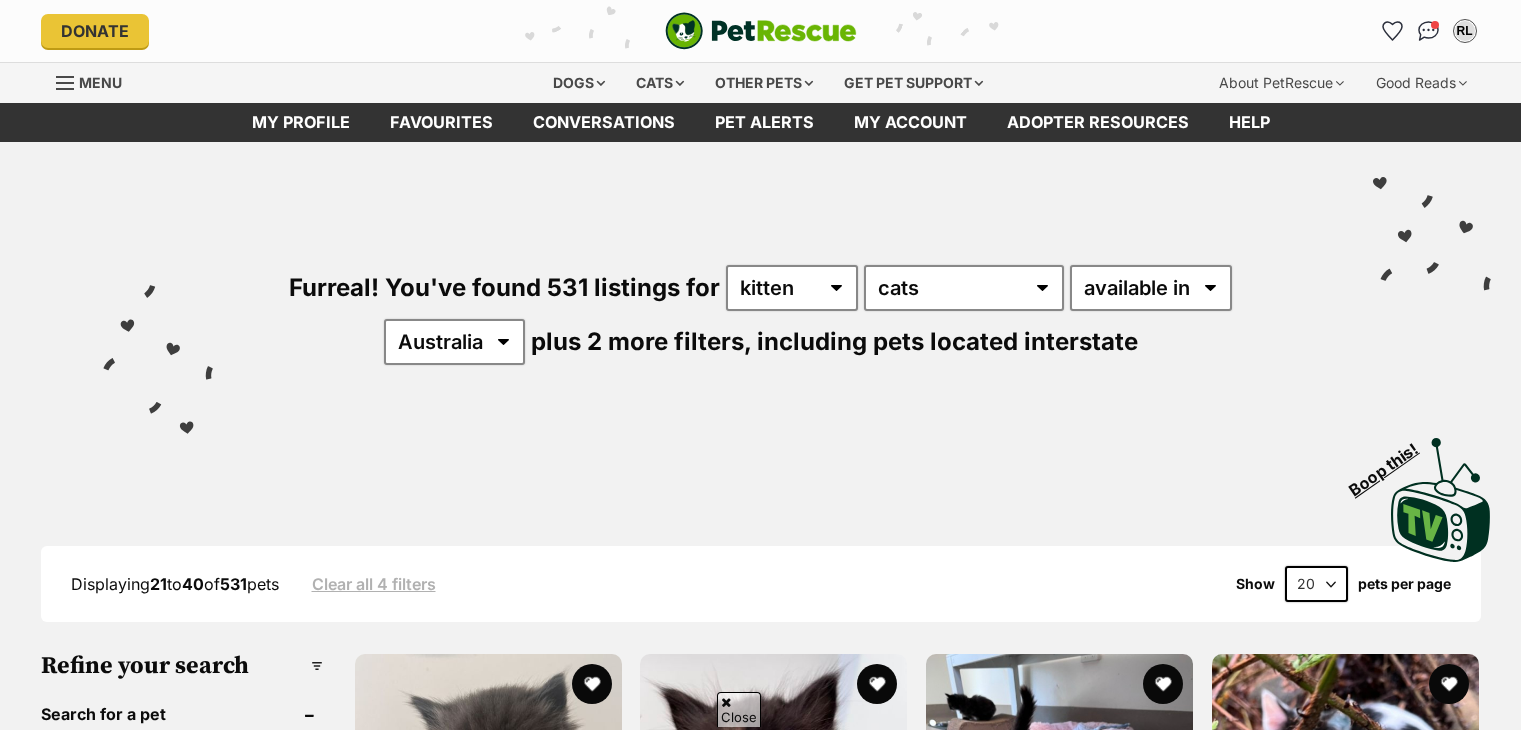scroll, scrollTop: 284, scrollLeft: 0, axis: vertical 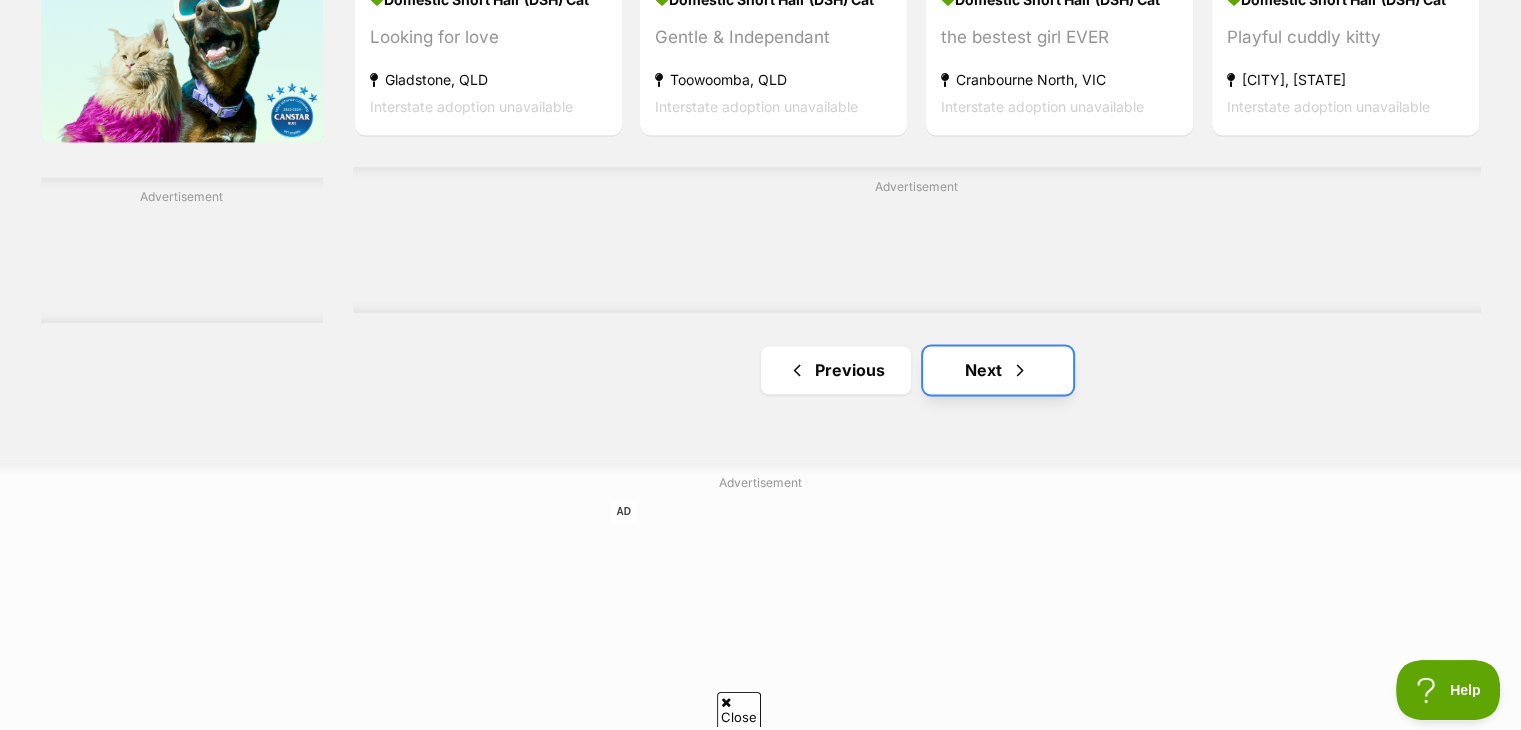 click on "Next" at bounding box center (998, 370) 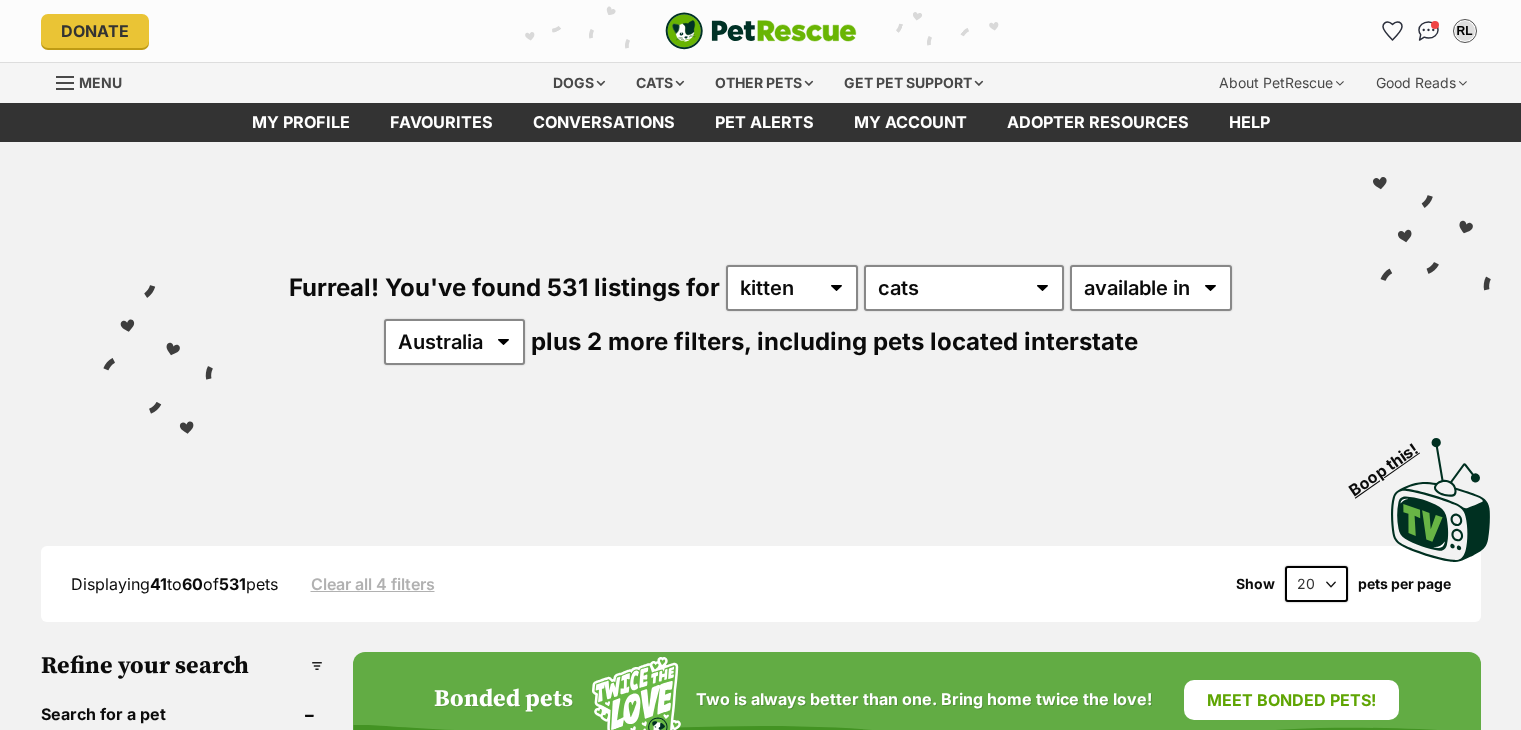 scroll, scrollTop: 0, scrollLeft: 0, axis: both 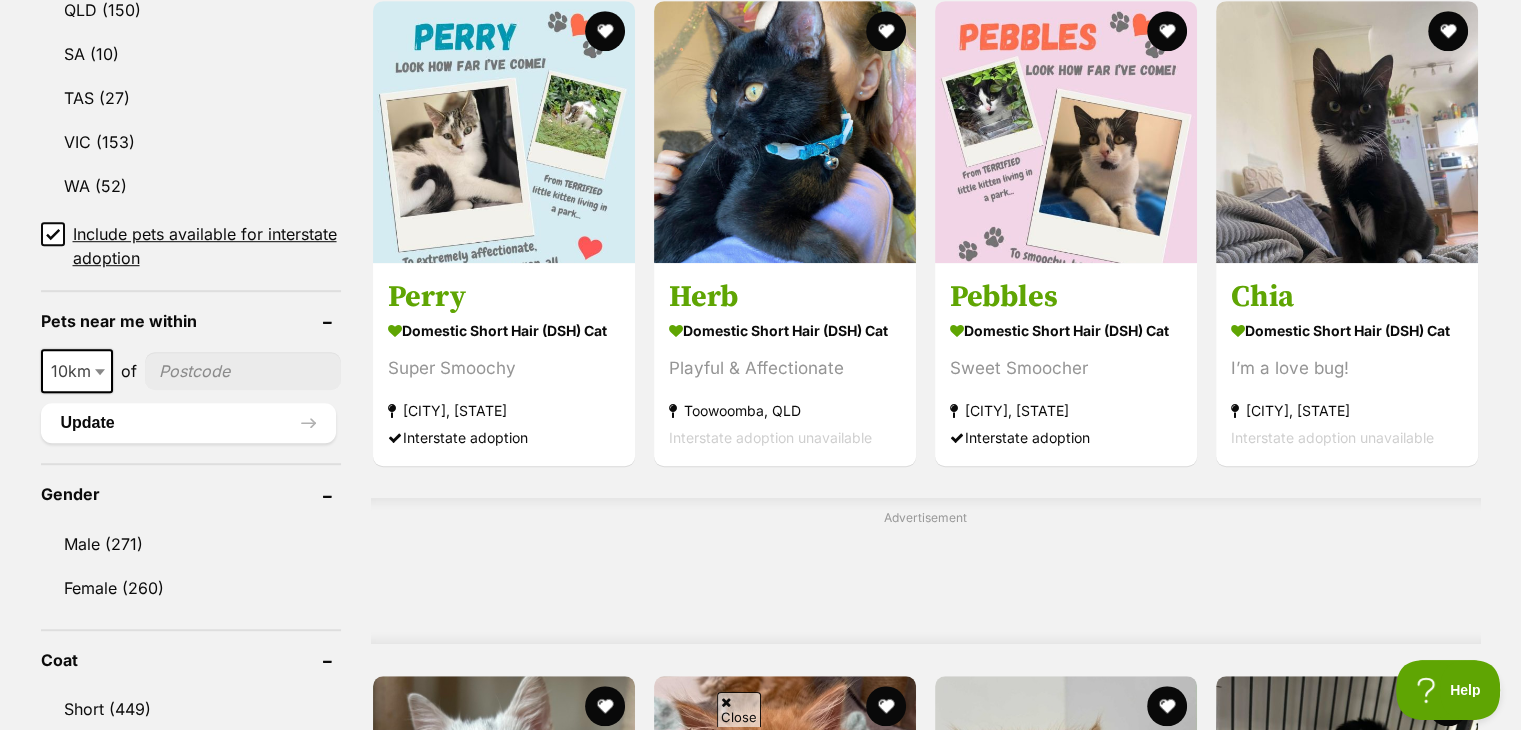 click on "Domestic Short Hair (DSH) Cat
Sweet Smoocher
[CITY], [STATE]
Interstate adoption" at bounding box center (1066, 383) 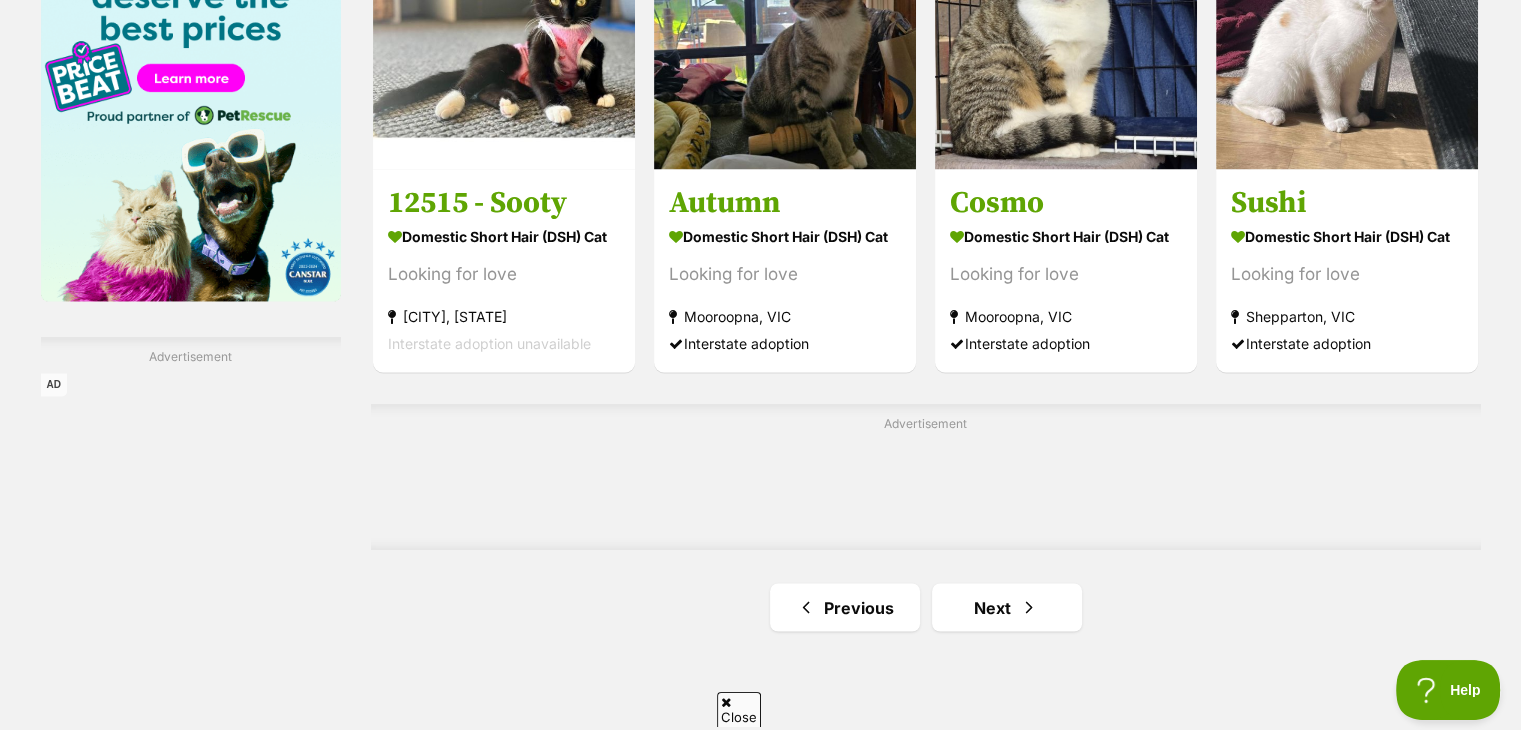 scroll, scrollTop: 3208, scrollLeft: 0, axis: vertical 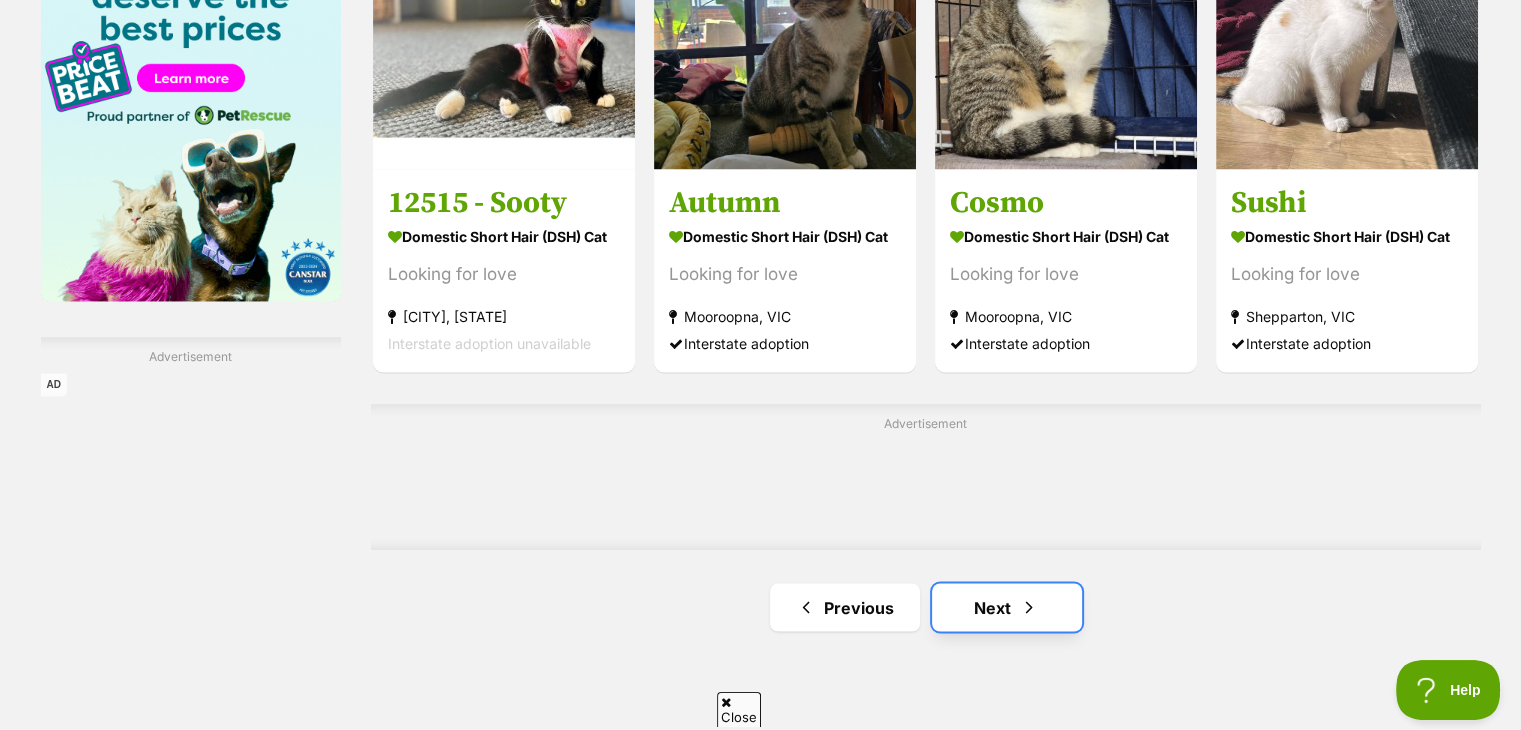 click on "Next" at bounding box center [1007, 607] 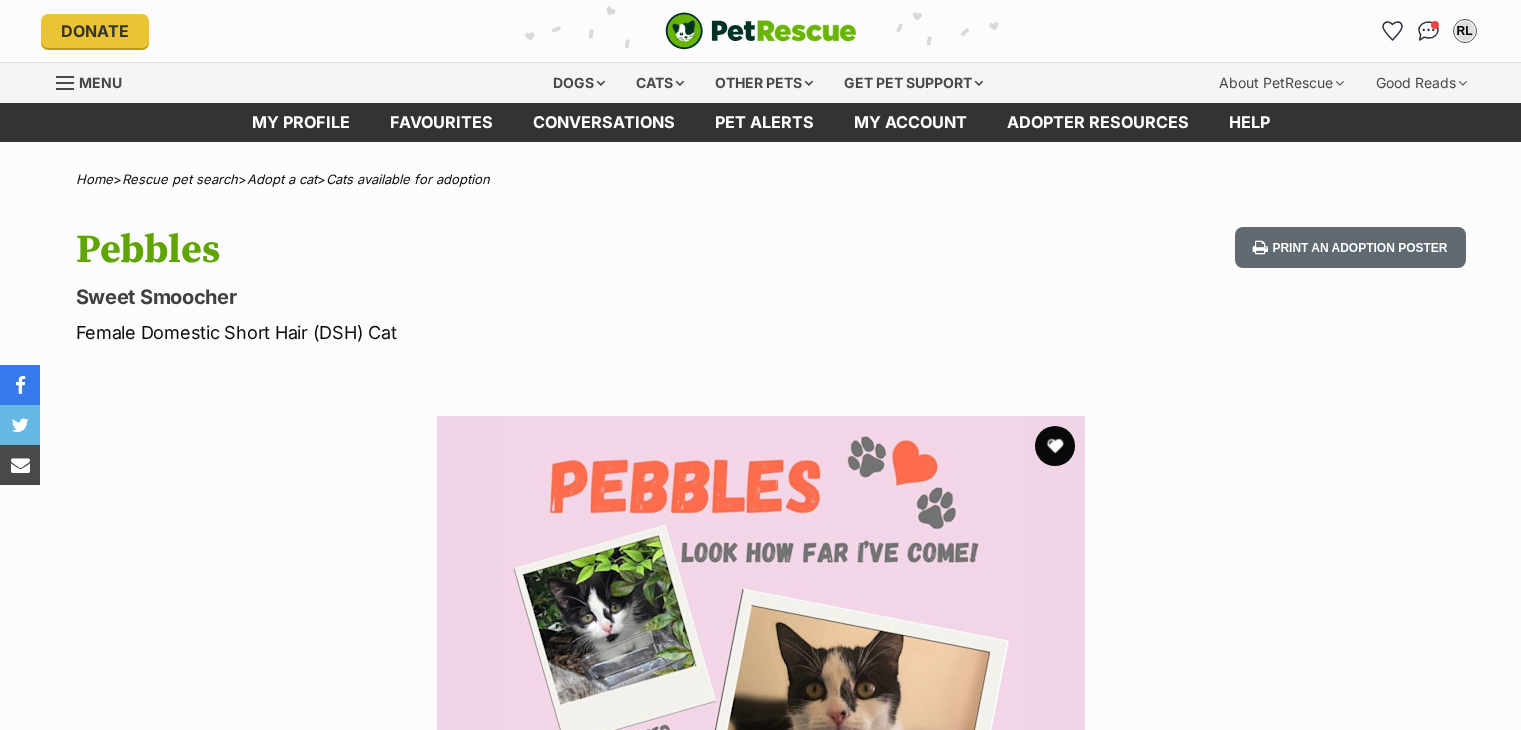 scroll, scrollTop: 0, scrollLeft: 0, axis: both 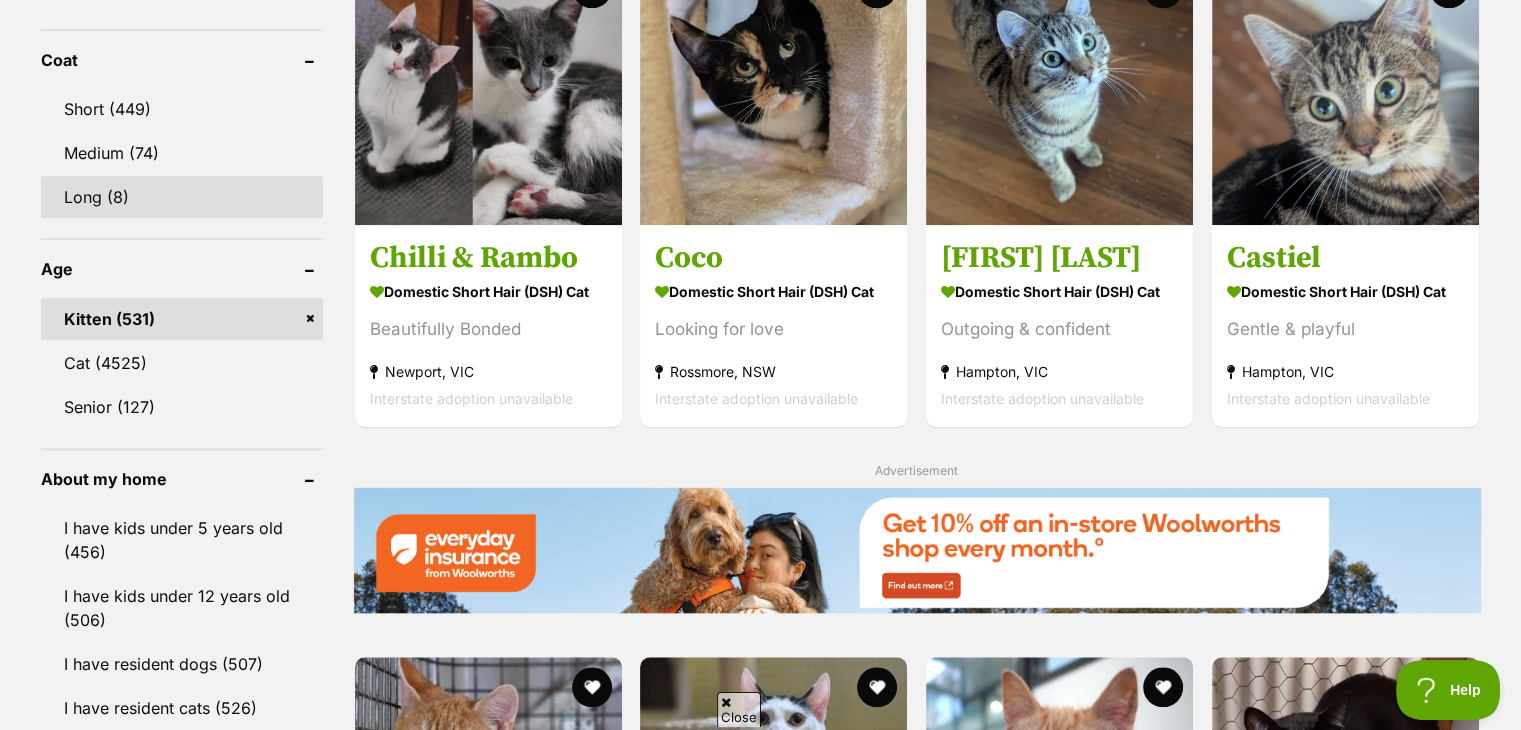 click on "Long (8)" at bounding box center (182, 197) 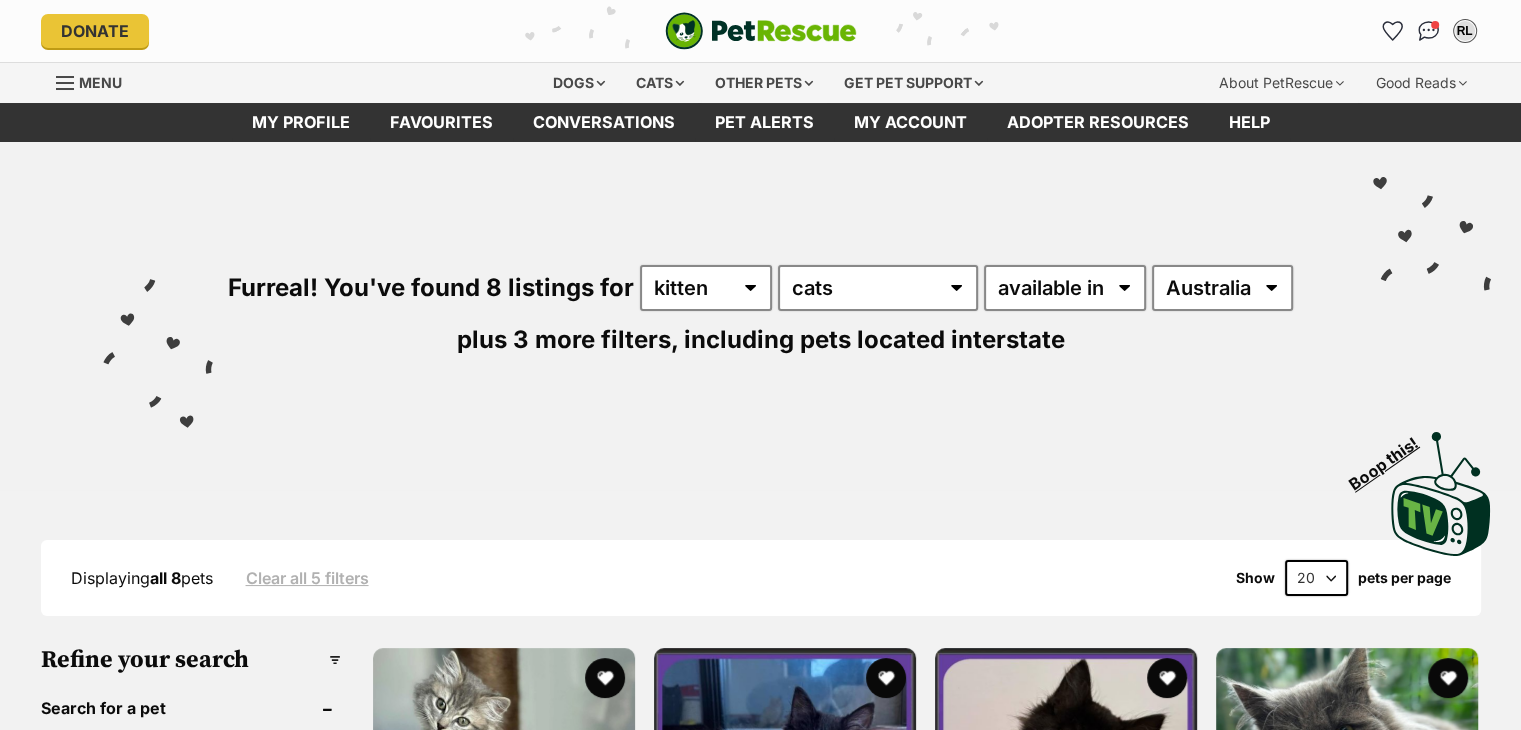 scroll, scrollTop: 396, scrollLeft: 0, axis: vertical 